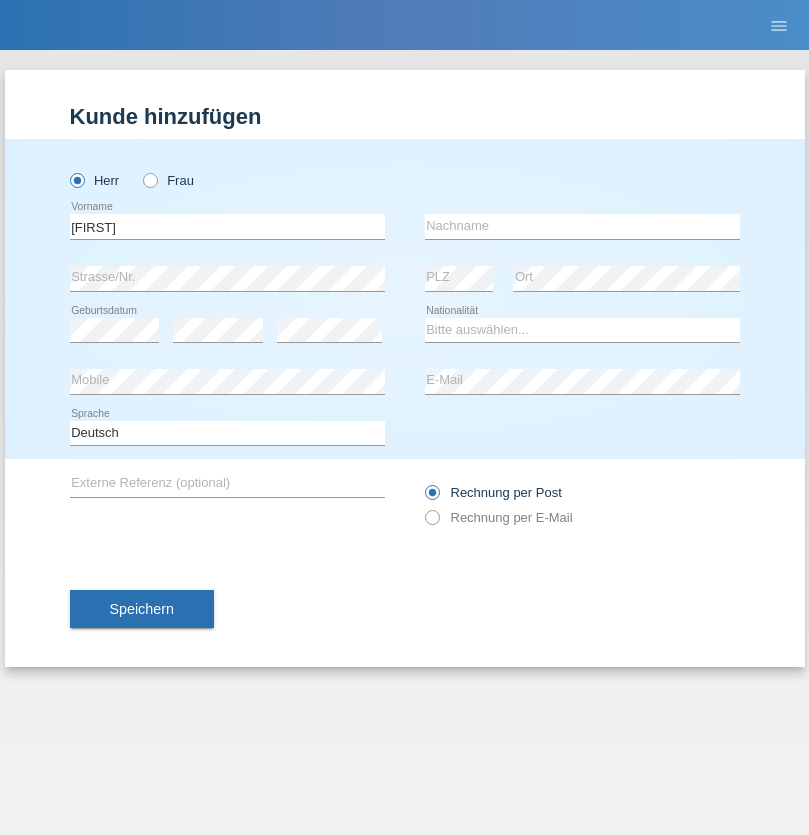 scroll, scrollTop: 0, scrollLeft: 0, axis: both 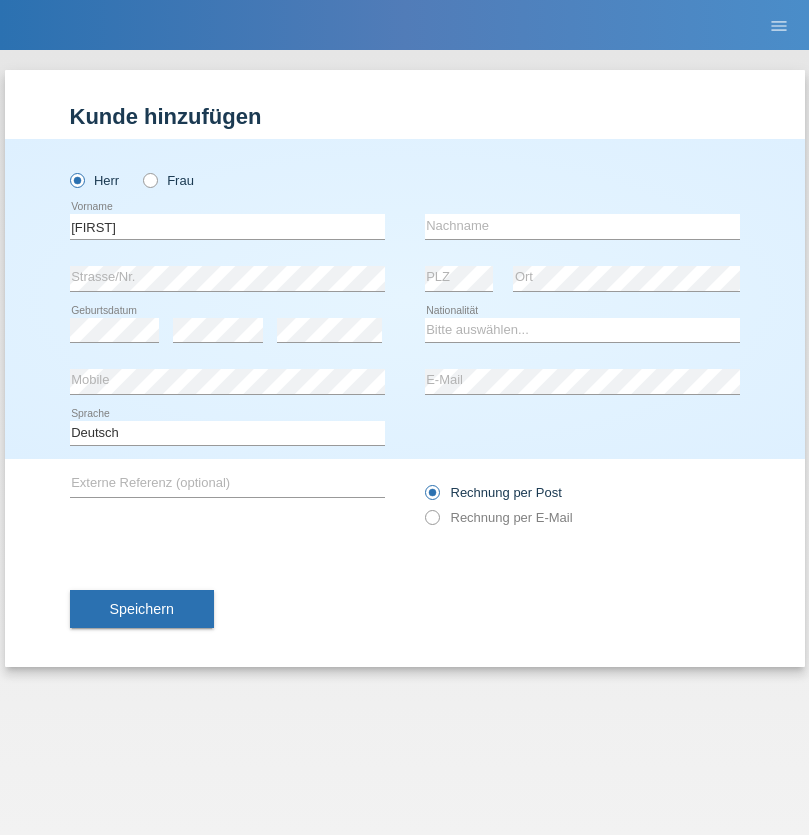 type on "[FIRST]" 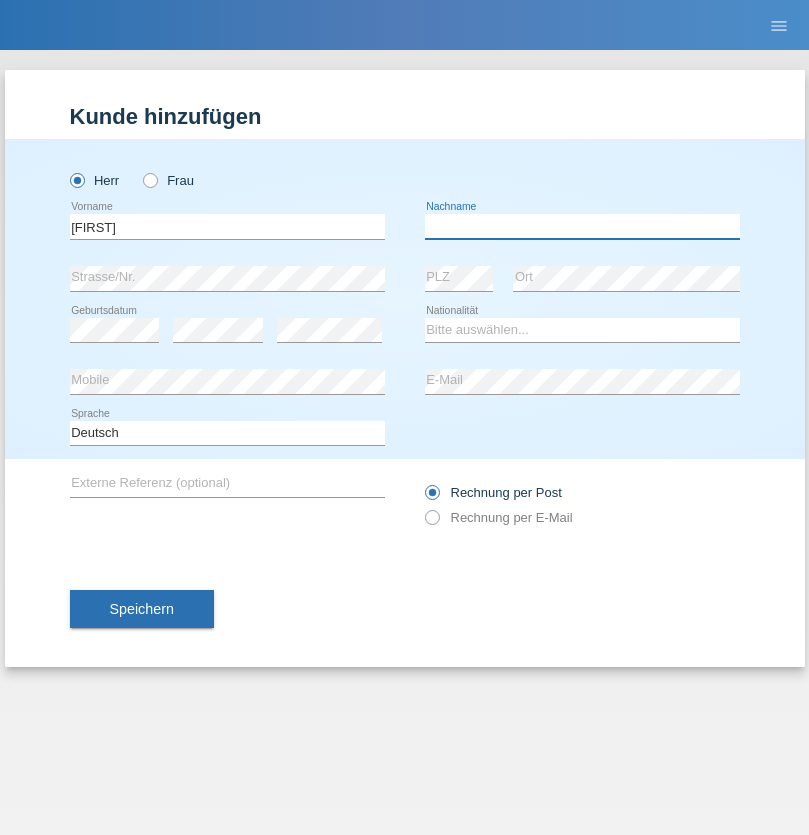 click at bounding box center (582, 226) 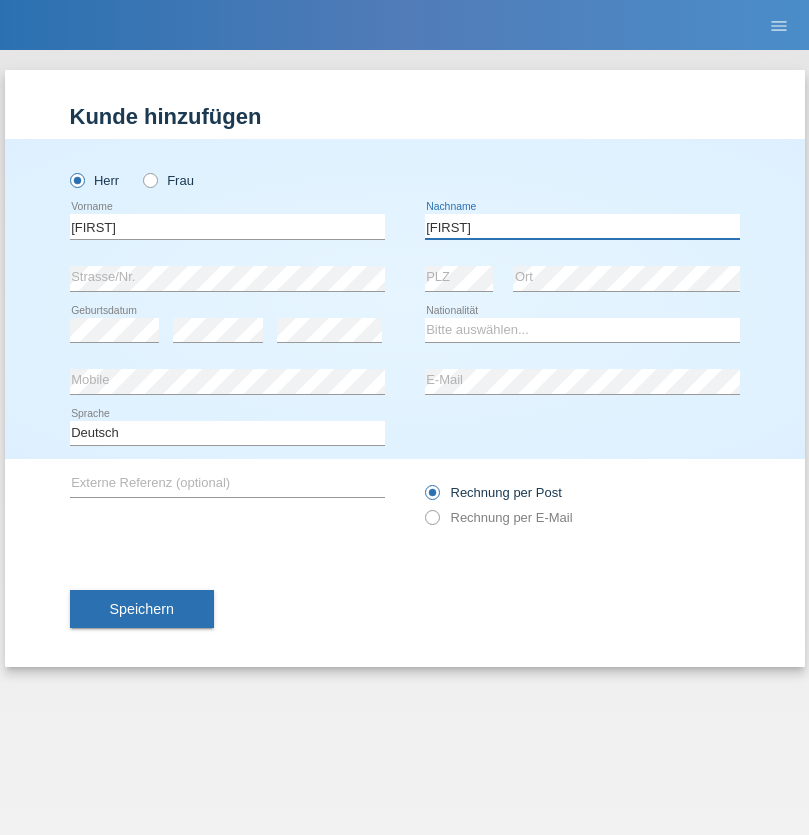 type on "[FIRST]" 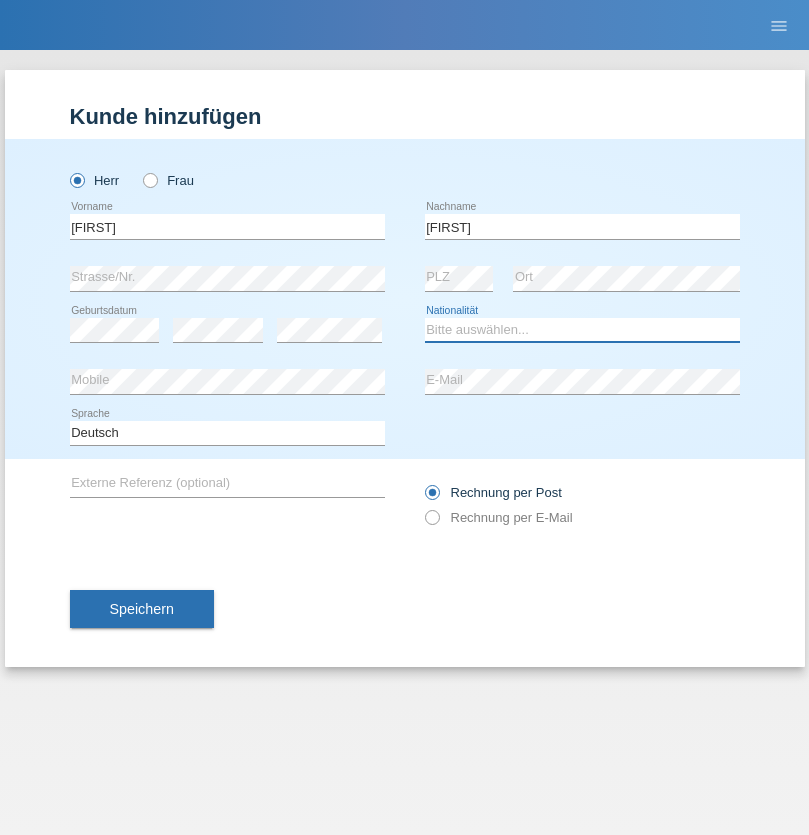 select on "CH" 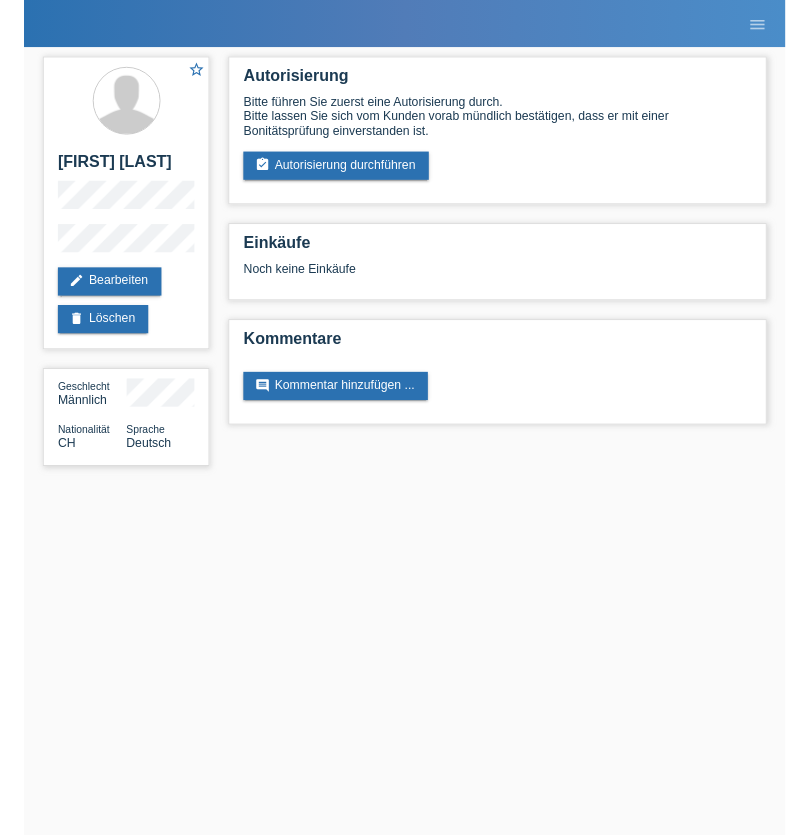 scroll, scrollTop: 0, scrollLeft: 0, axis: both 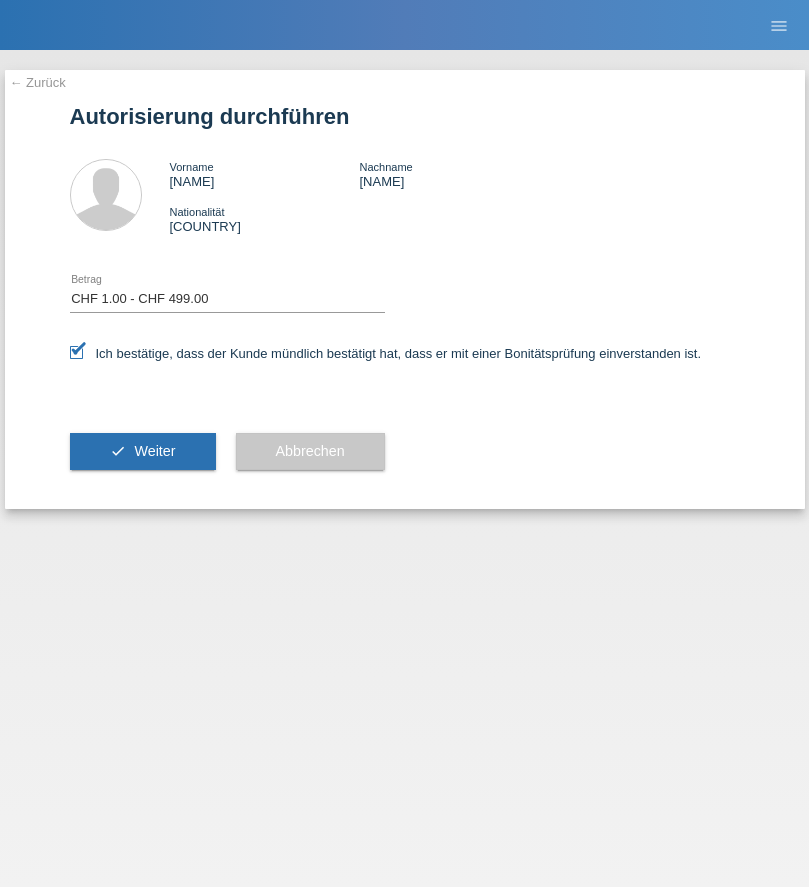 select on "1" 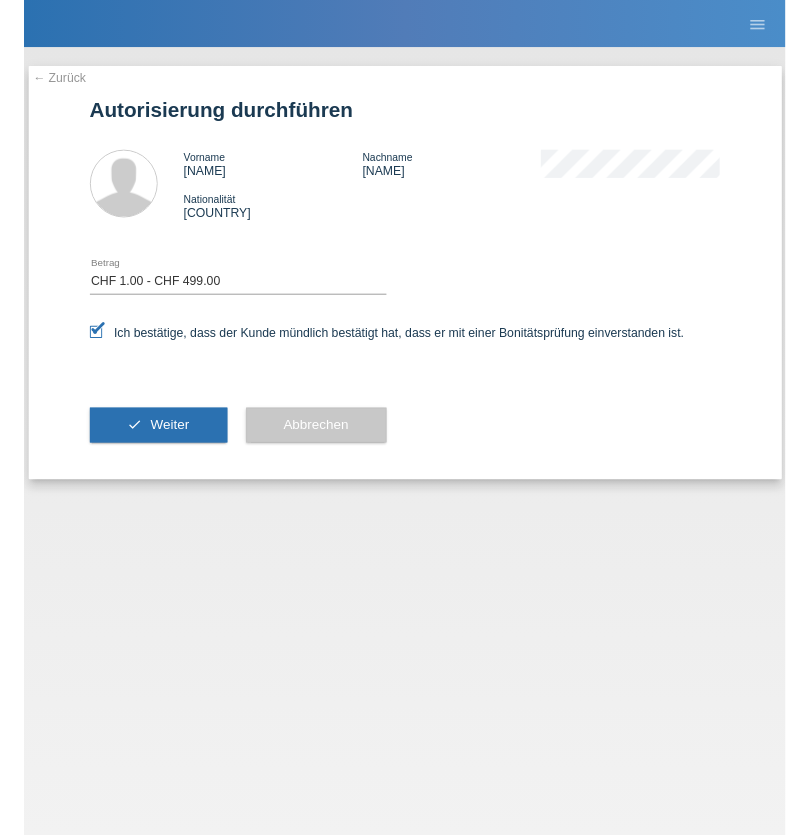 scroll, scrollTop: 0, scrollLeft: 0, axis: both 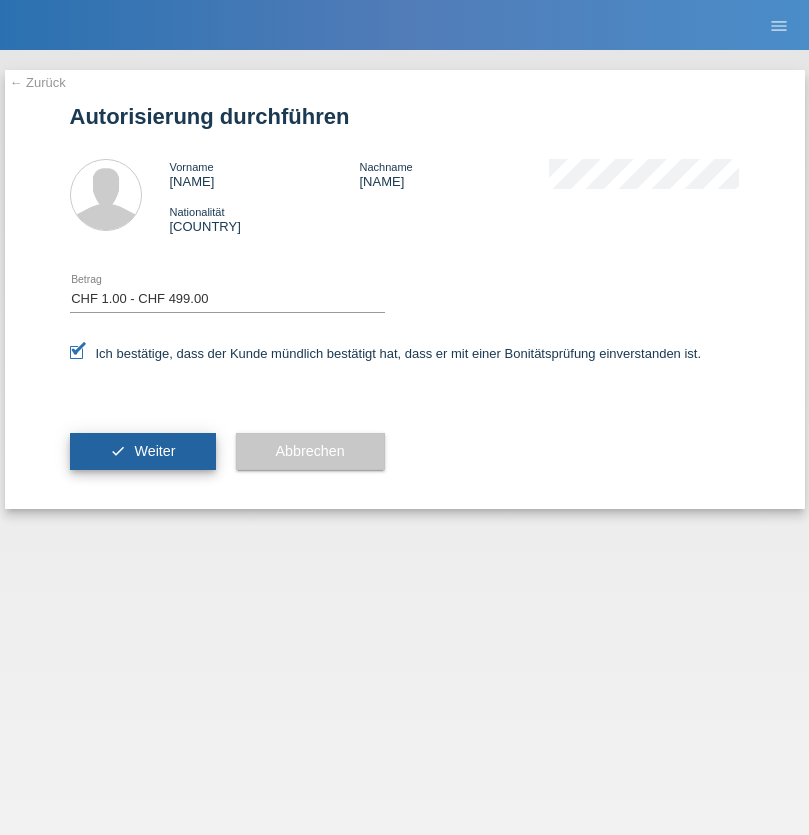 click on "Weiter" at bounding box center [154, 451] 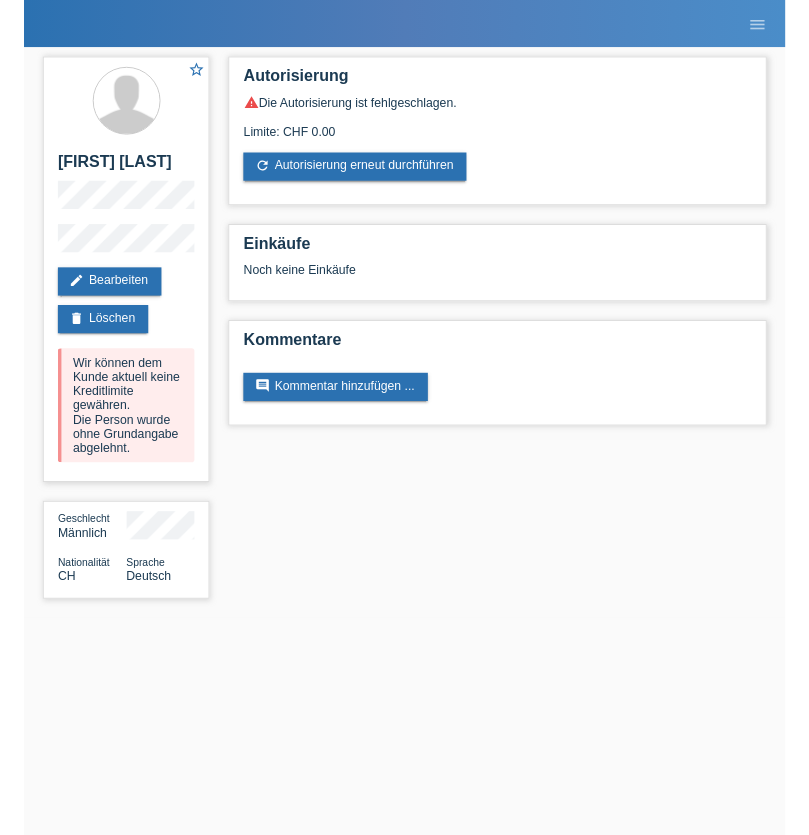 scroll, scrollTop: 0, scrollLeft: 0, axis: both 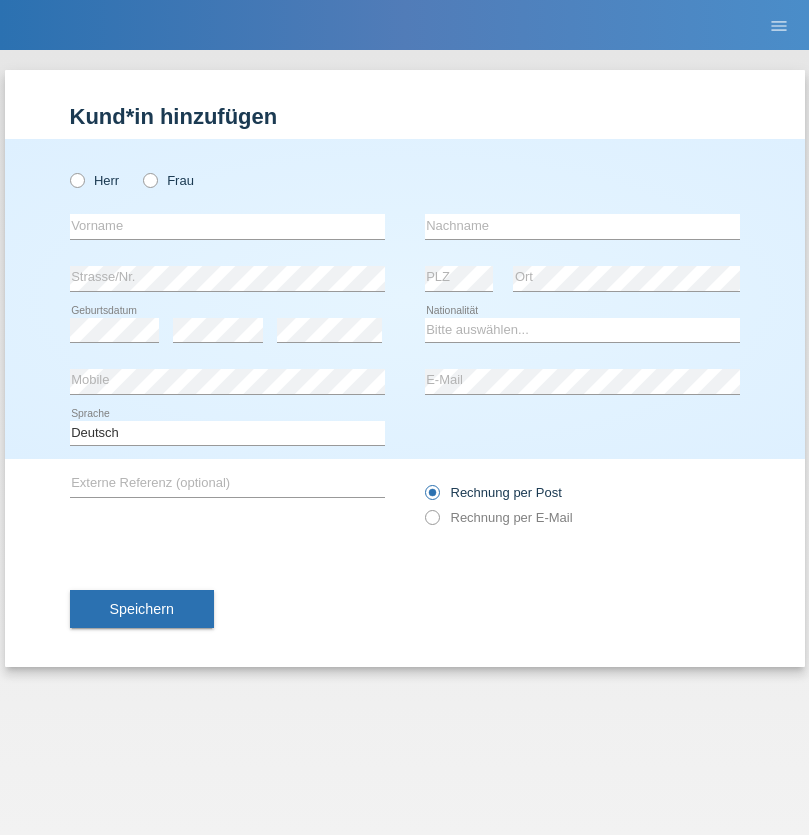 radio on "true" 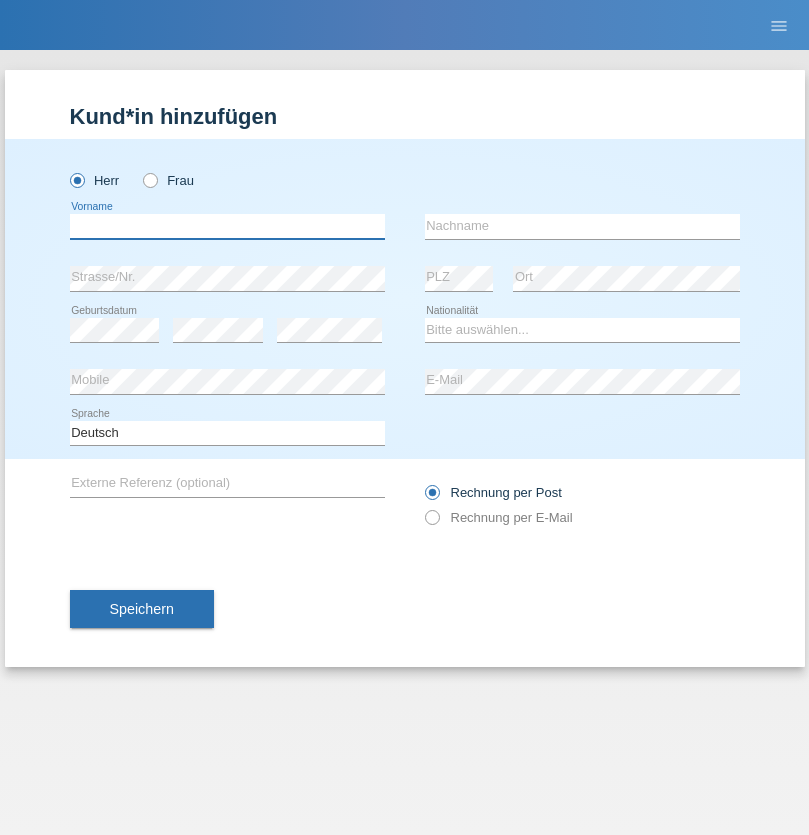 click at bounding box center [227, 226] 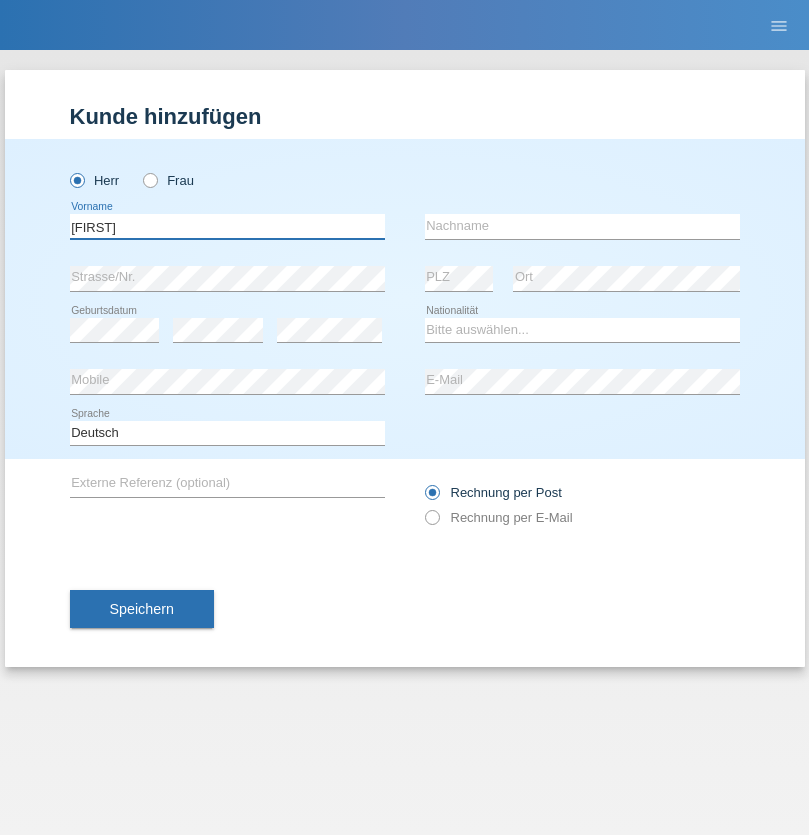 type on "Hugo" 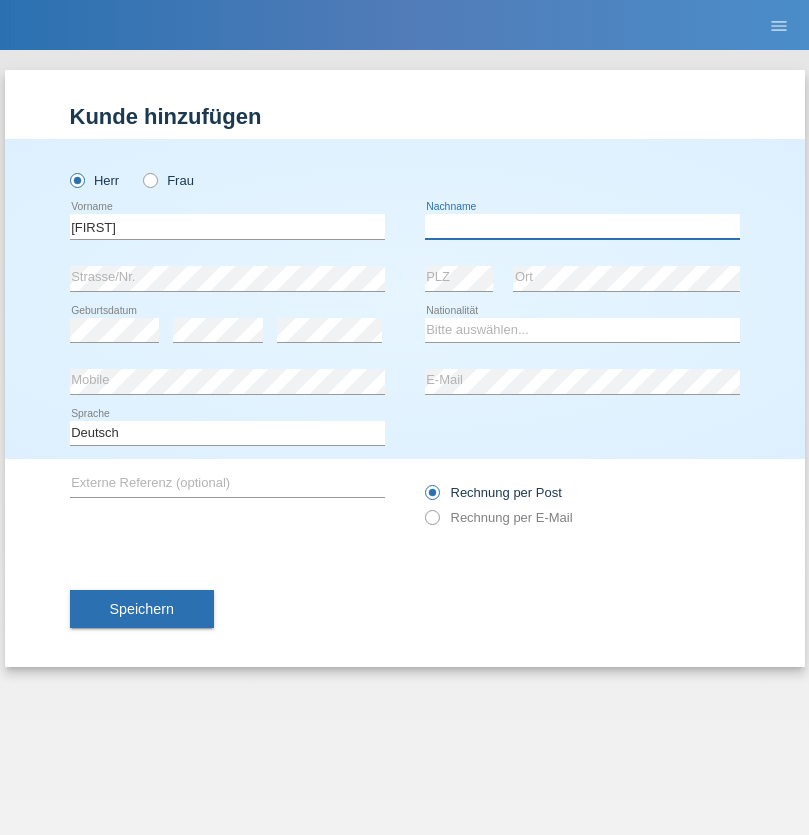 click at bounding box center (582, 226) 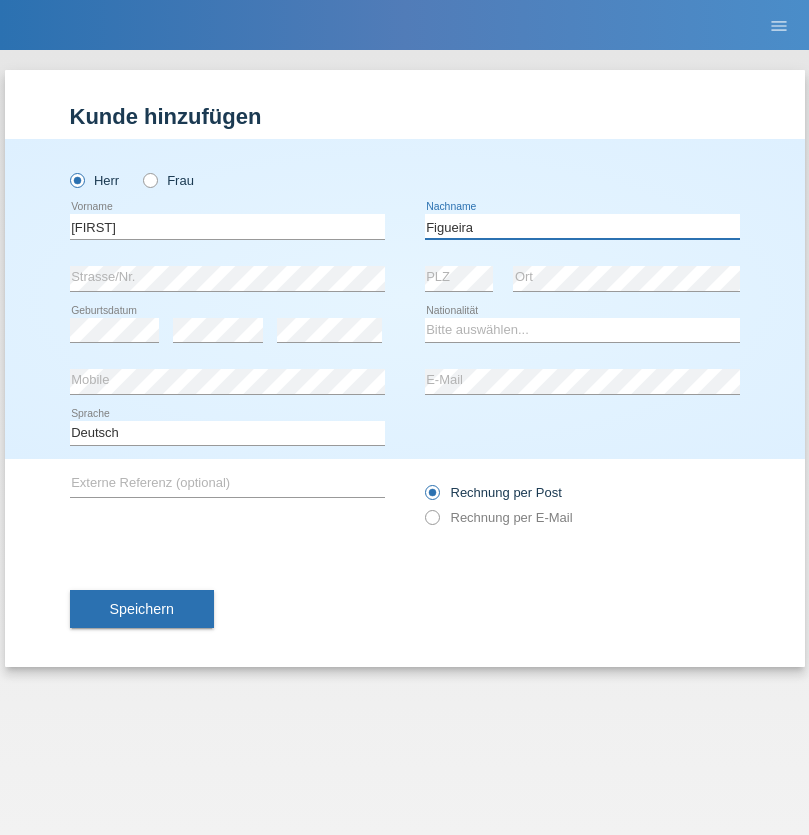 type on "Figueira" 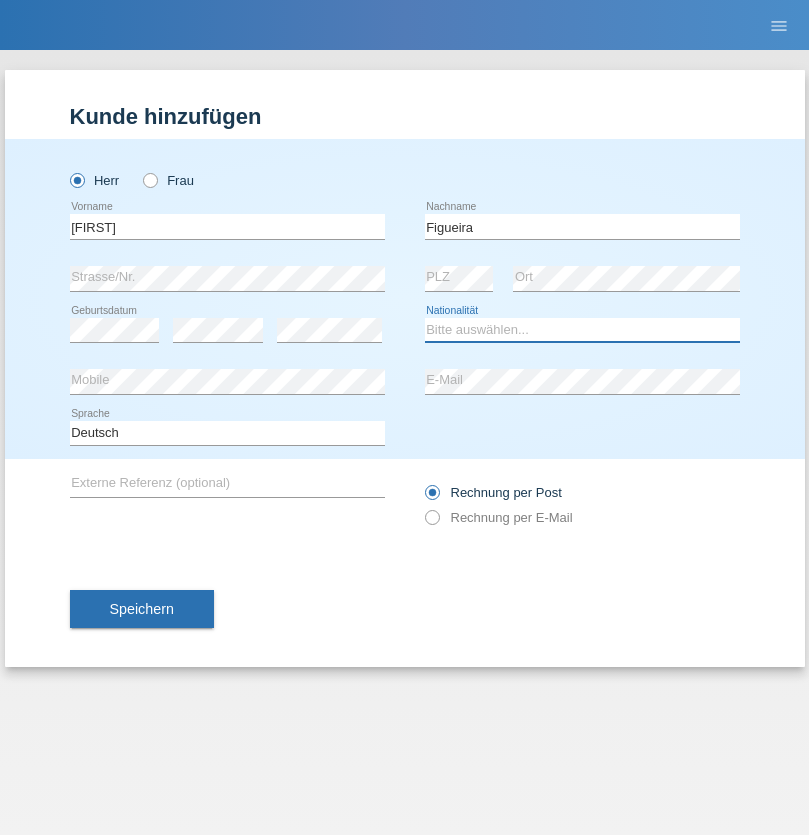 select on "PT" 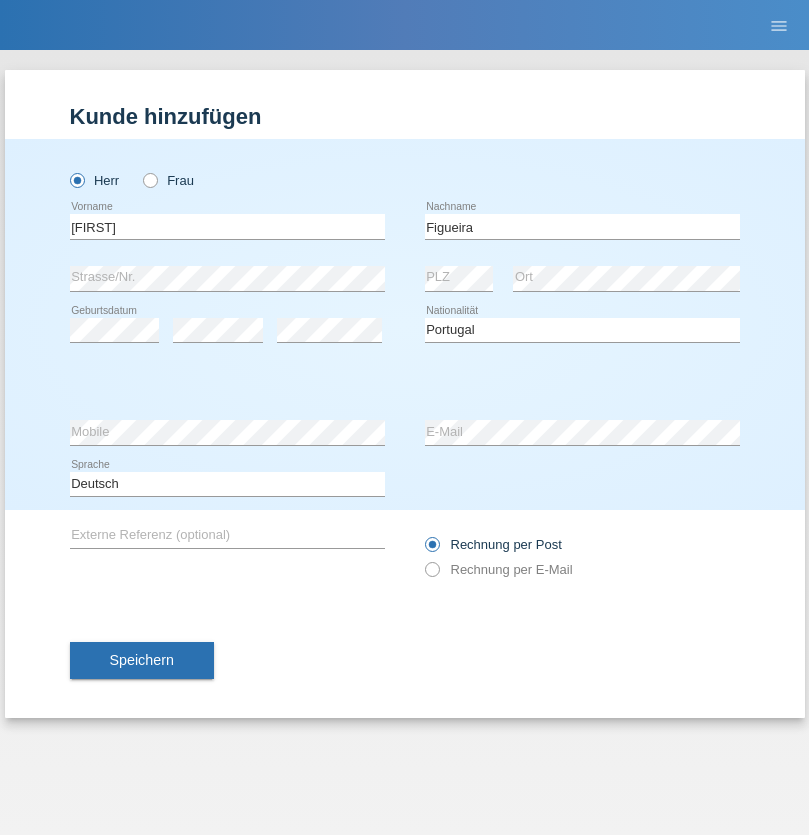 select on "C" 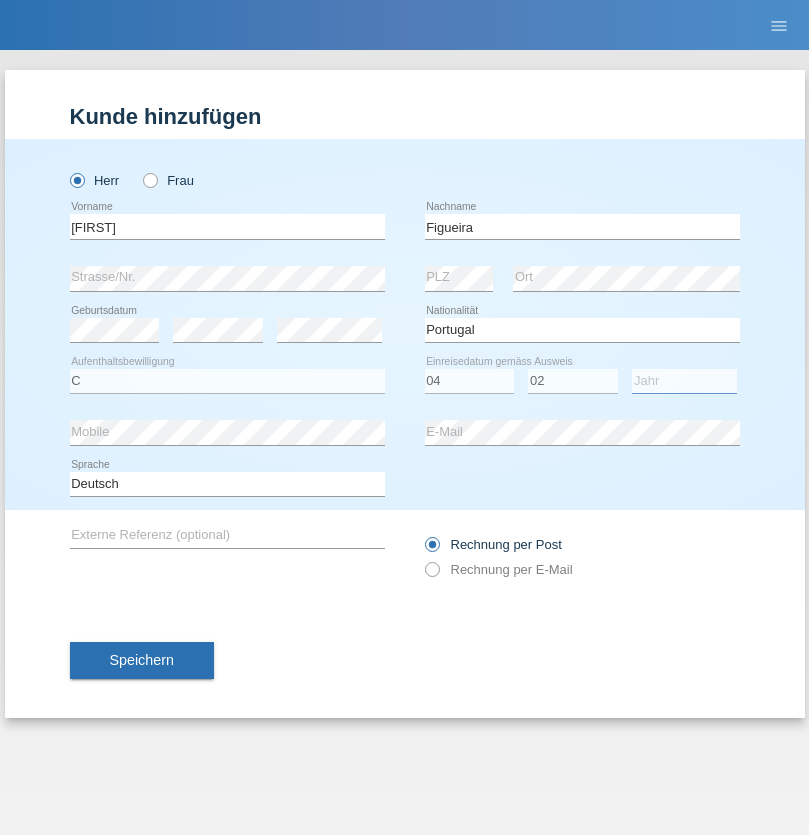 select on "2012" 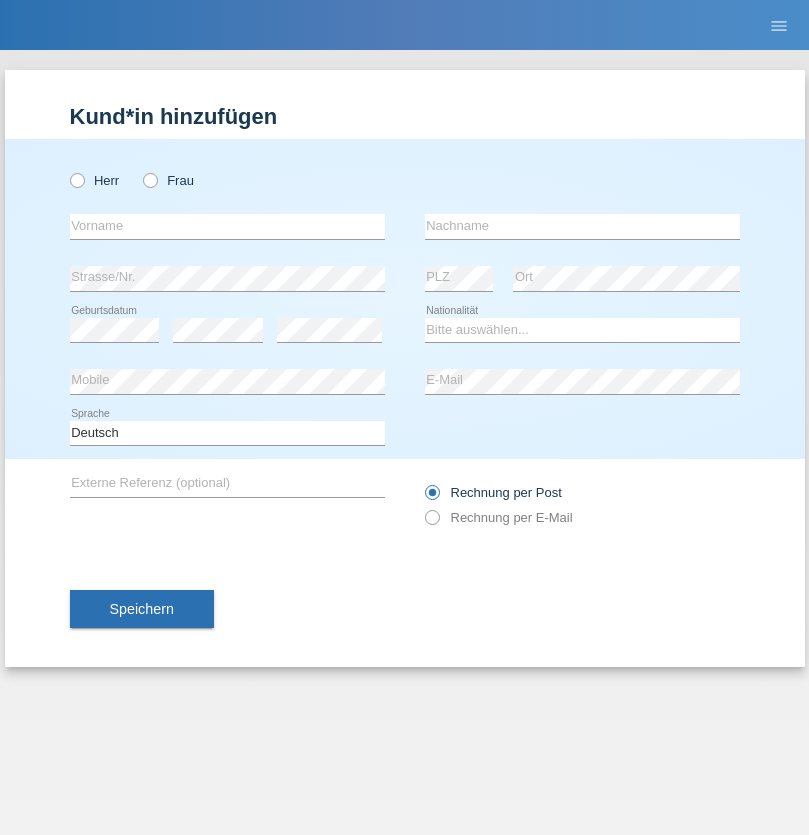 scroll, scrollTop: 0, scrollLeft: 0, axis: both 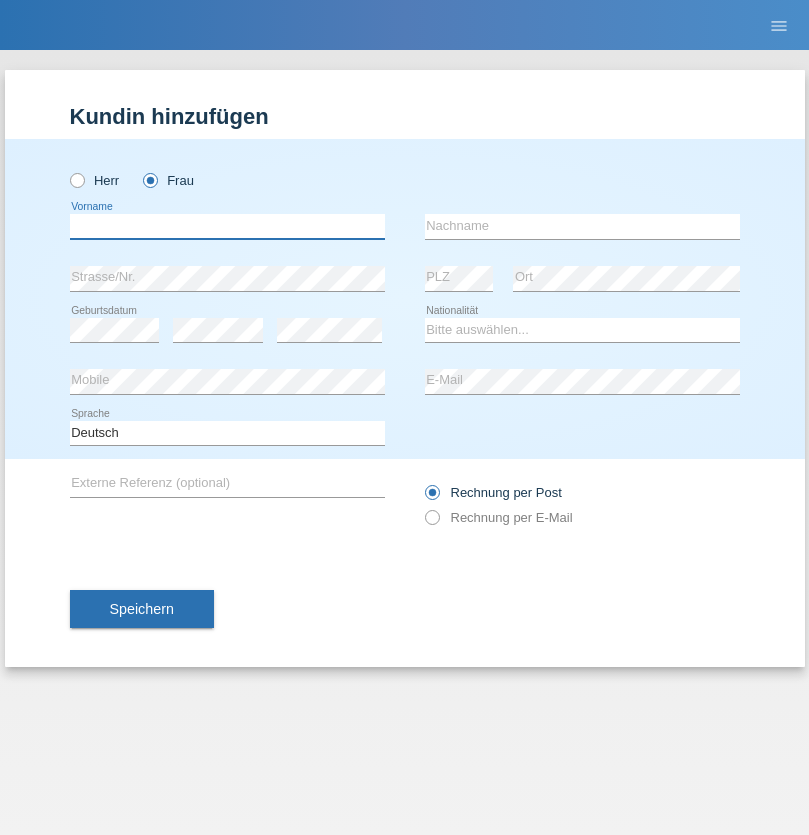 click at bounding box center (227, 226) 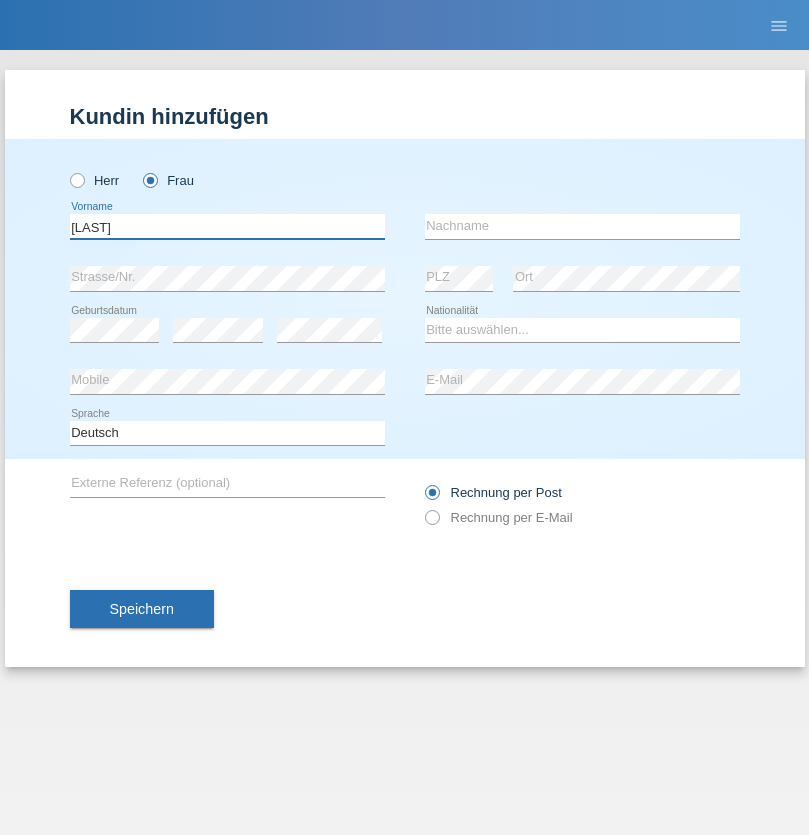 type on "Rasalinkam" 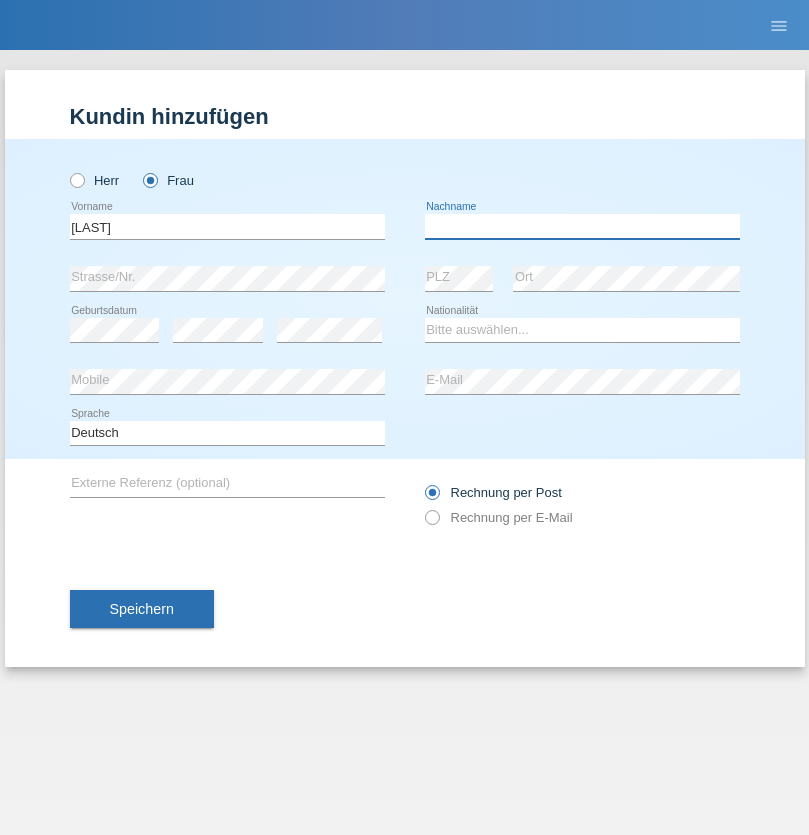 click at bounding box center [582, 226] 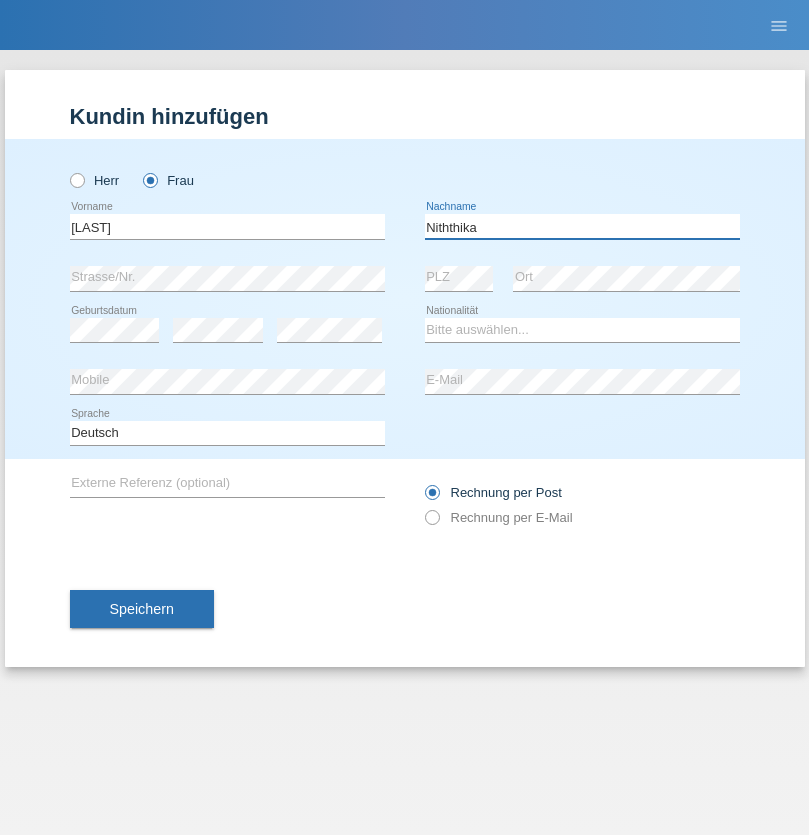 type on "Niththika" 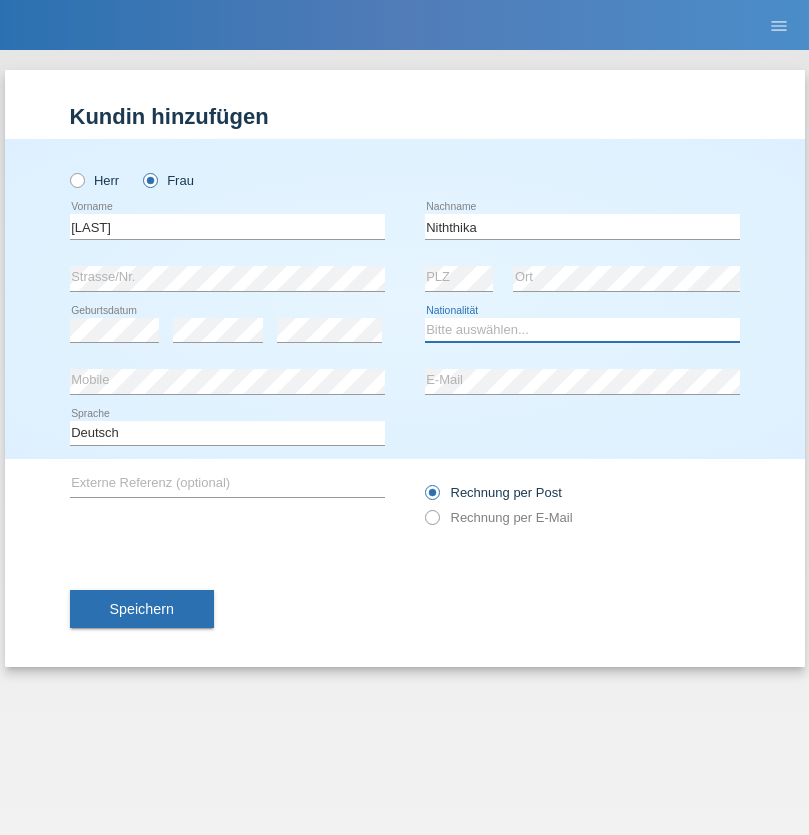 select on "LK" 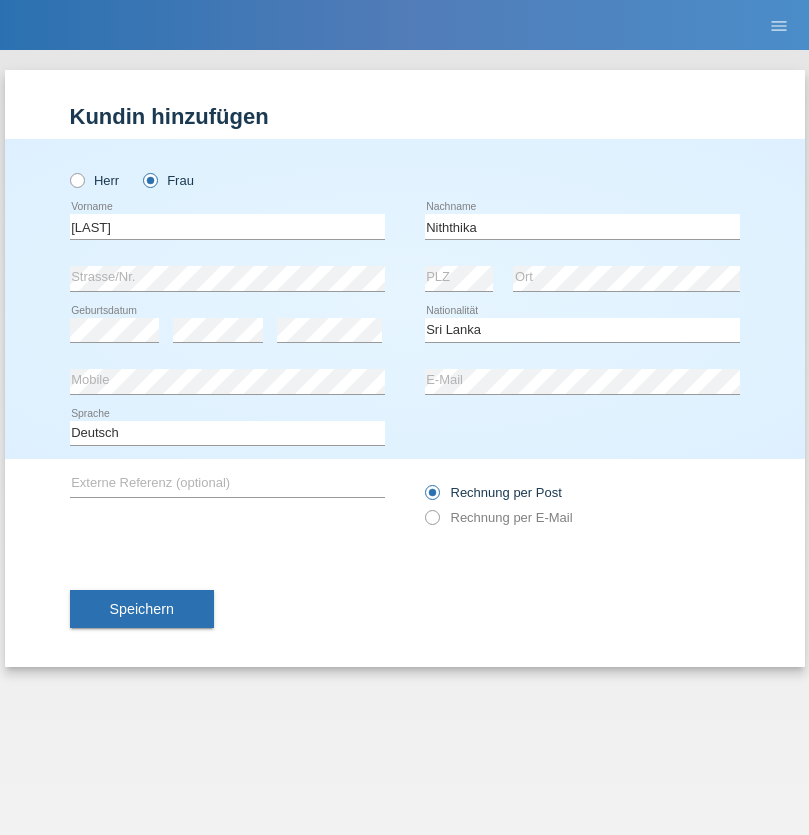 select on "C" 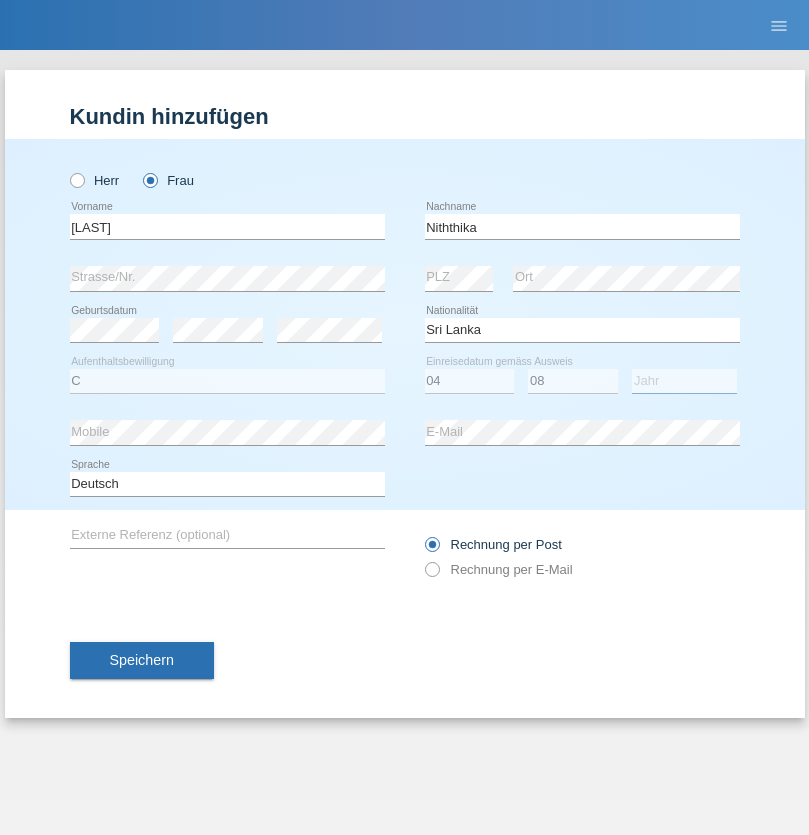 select on "2021" 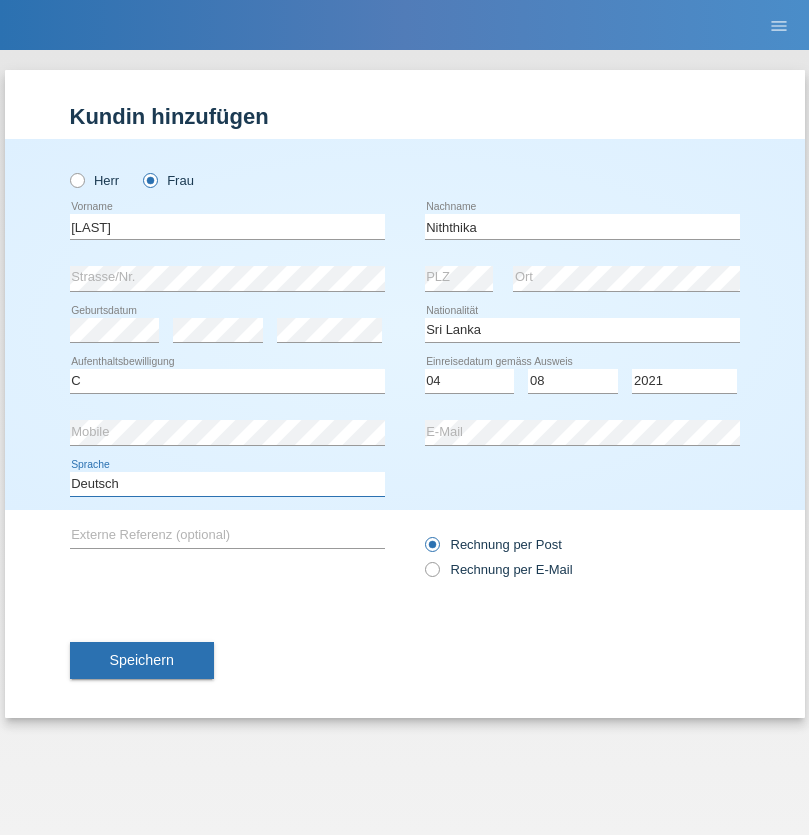 select on "en" 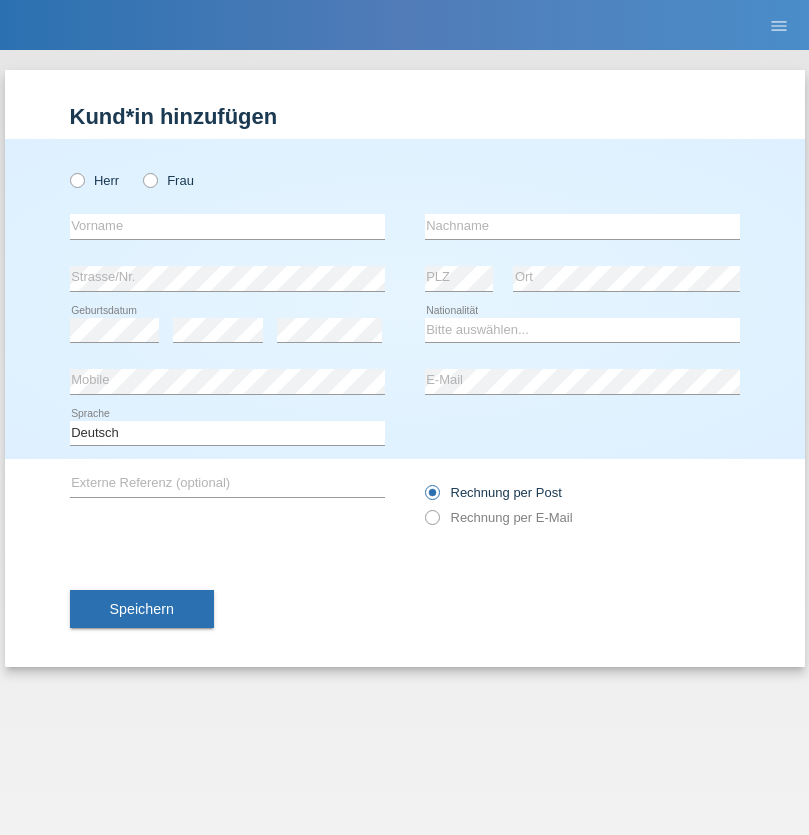 scroll, scrollTop: 0, scrollLeft: 0, axis: both 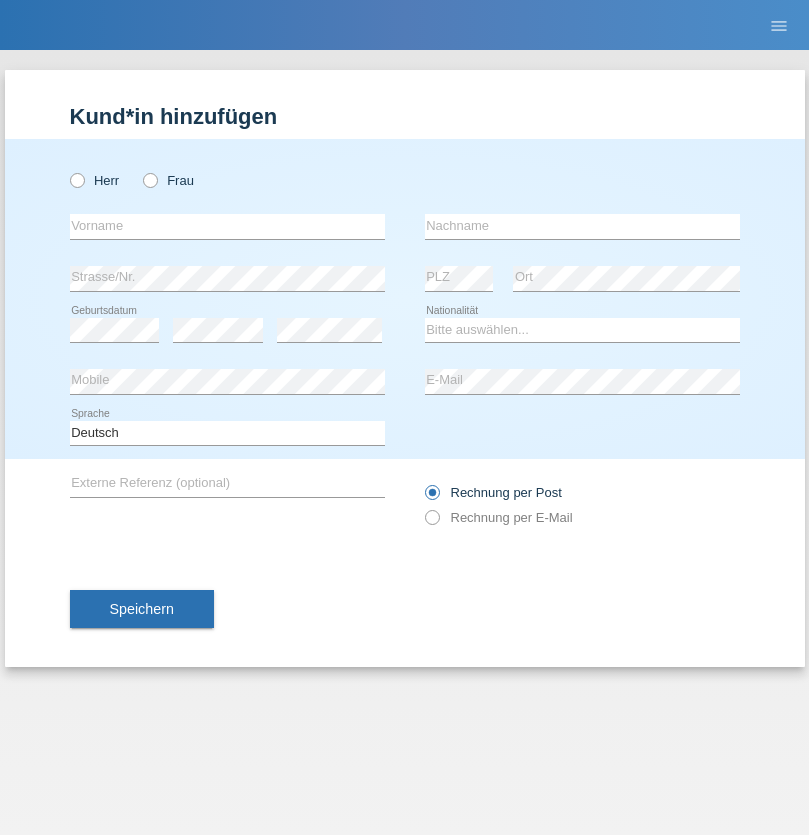 radio on "true" 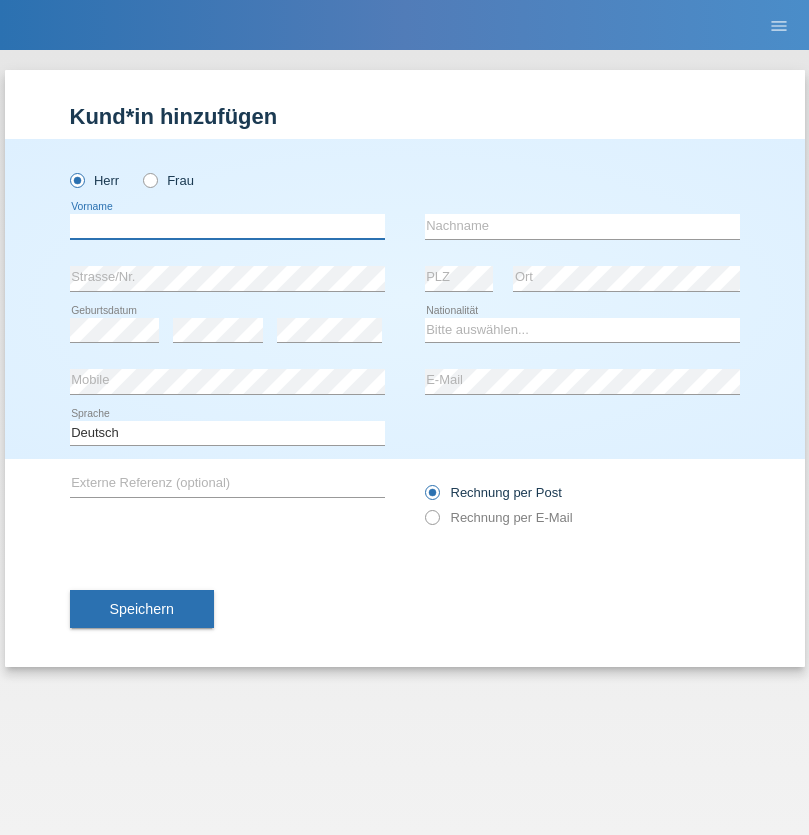 click at bounding box center (227, 226) 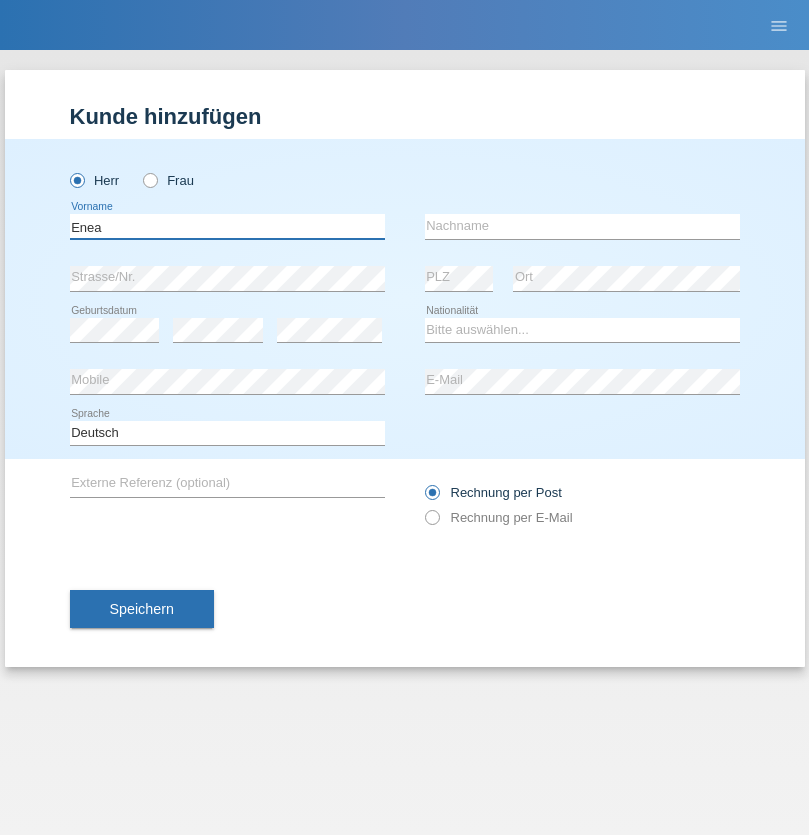 type on "Enea" 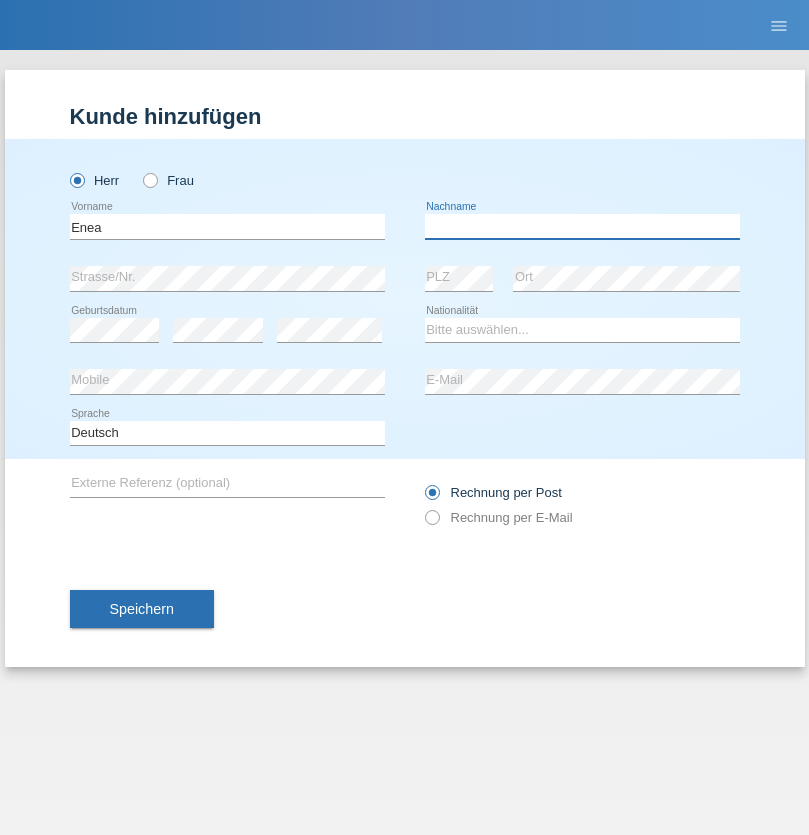 click at bounding box center [582, 226] 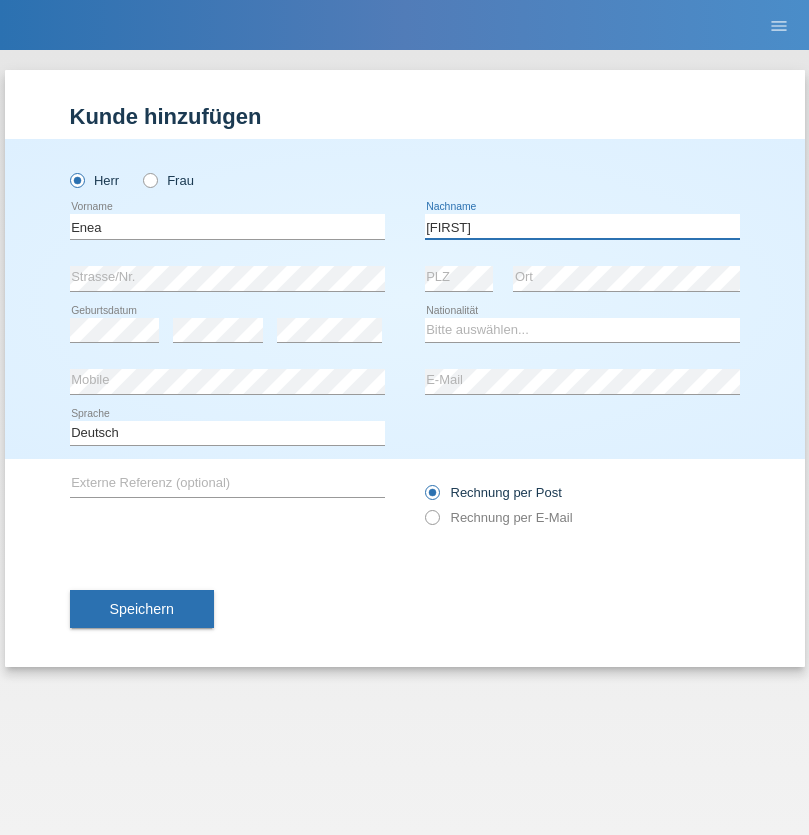 type on "[FIRST]" 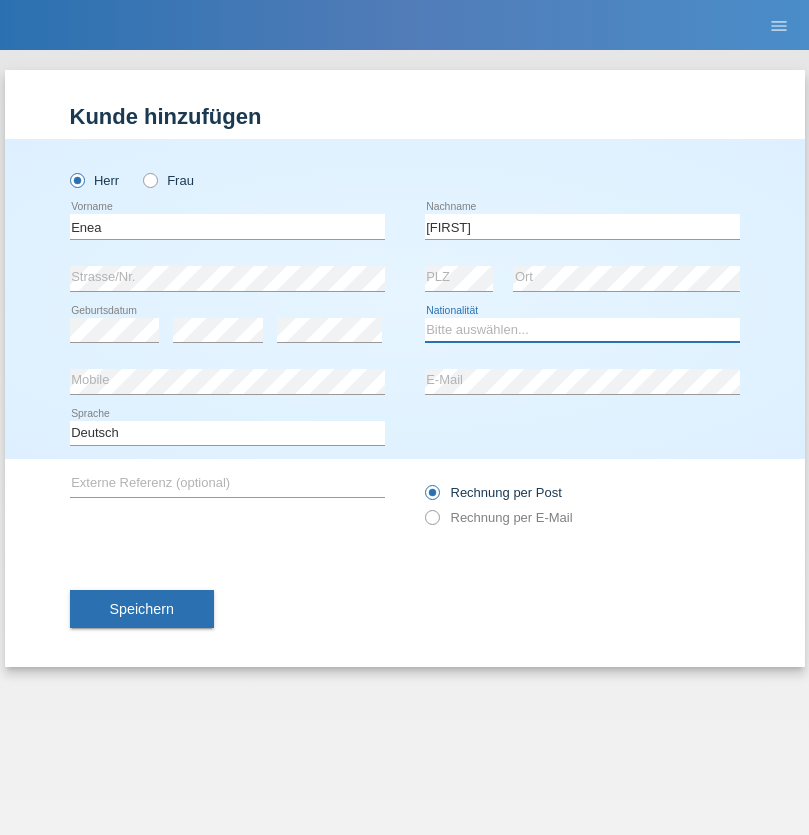 select on "OM" 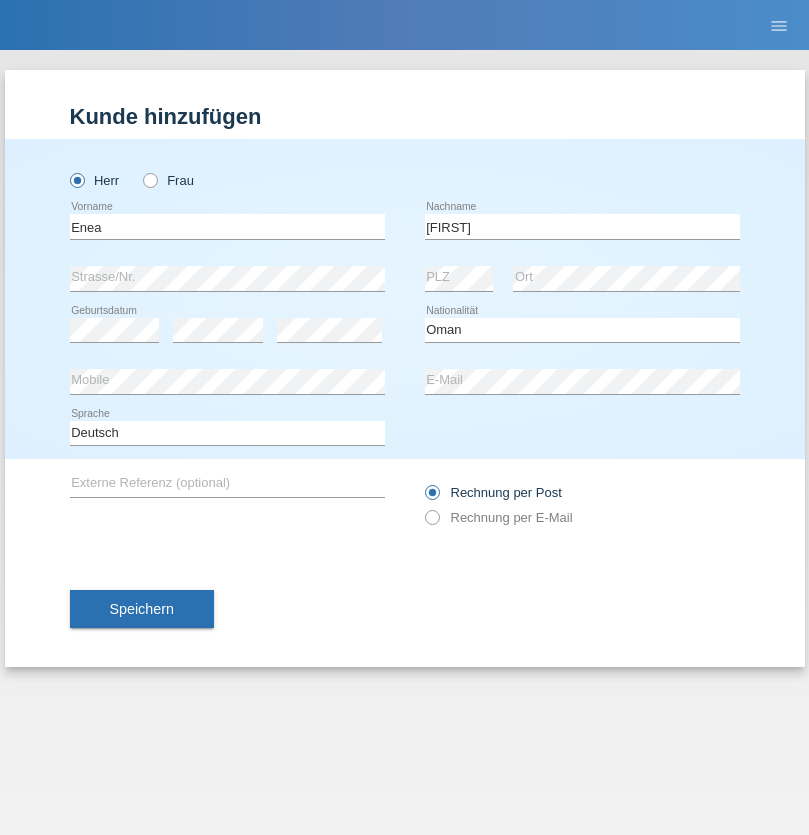 select on "C" 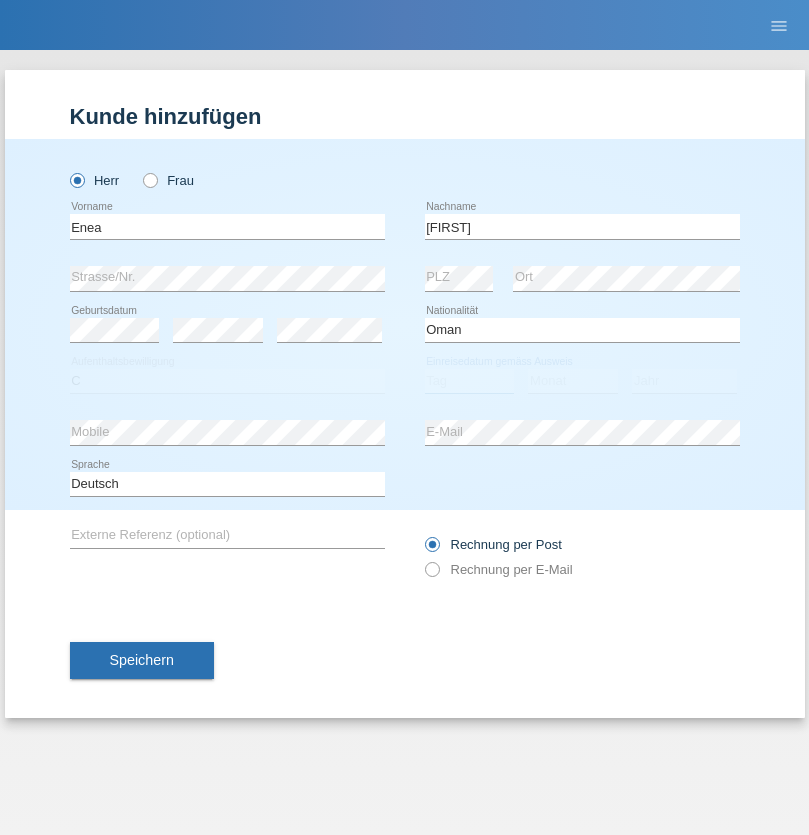 select on "17" 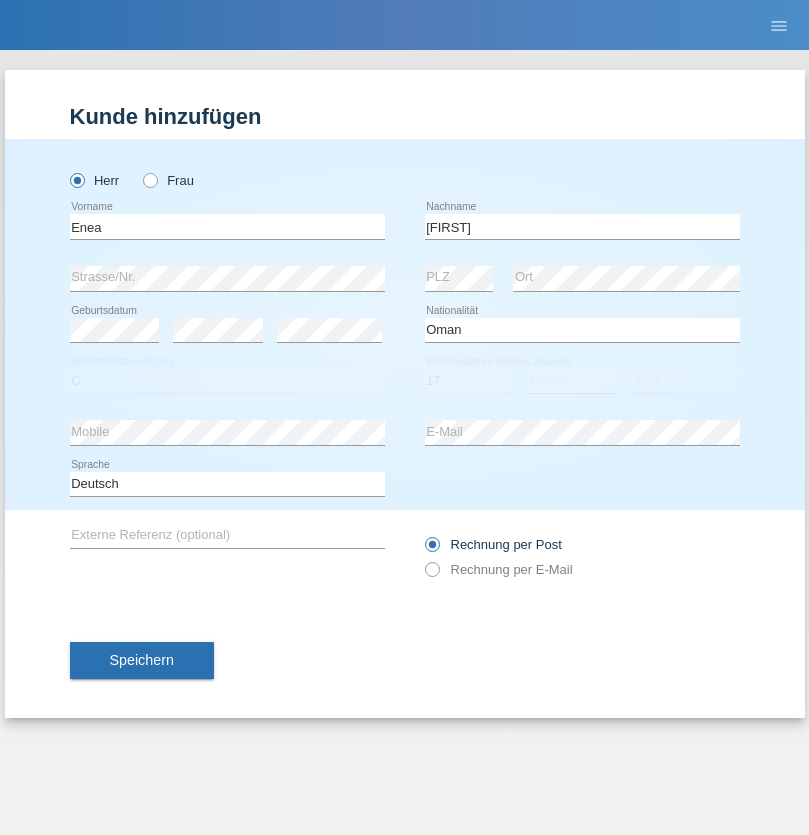 select on "06" 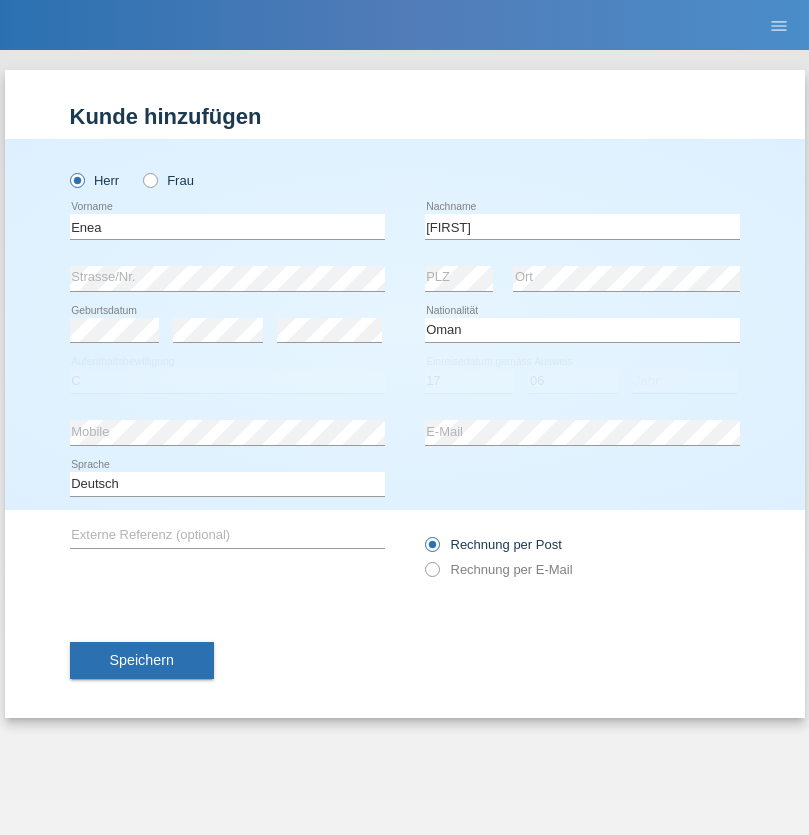 select on "2021" 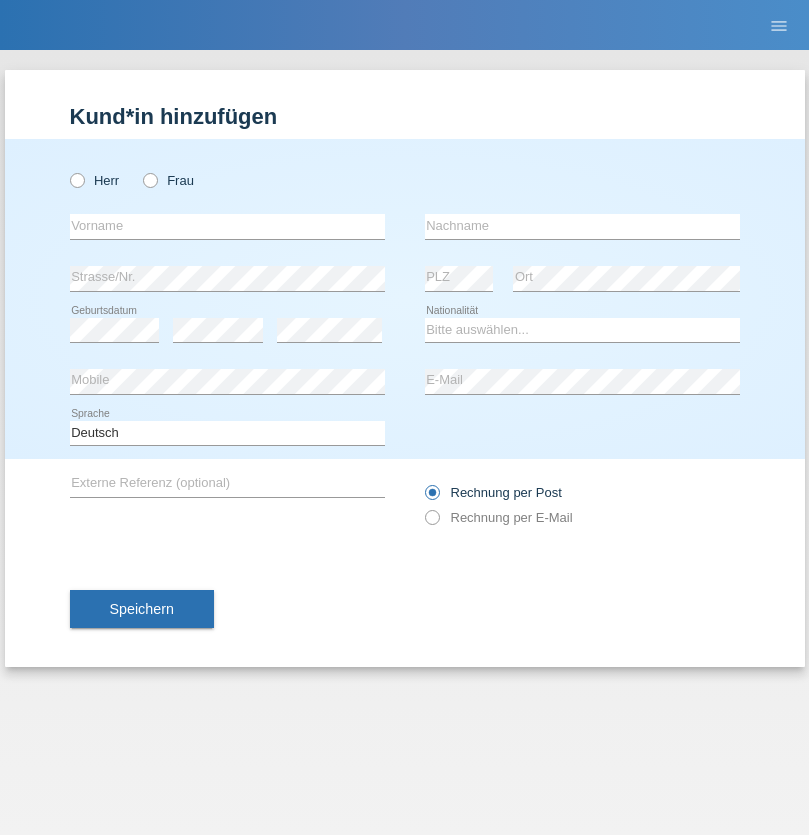 scroll, scrollTop: 0, scrollLeft: 0, axis: both 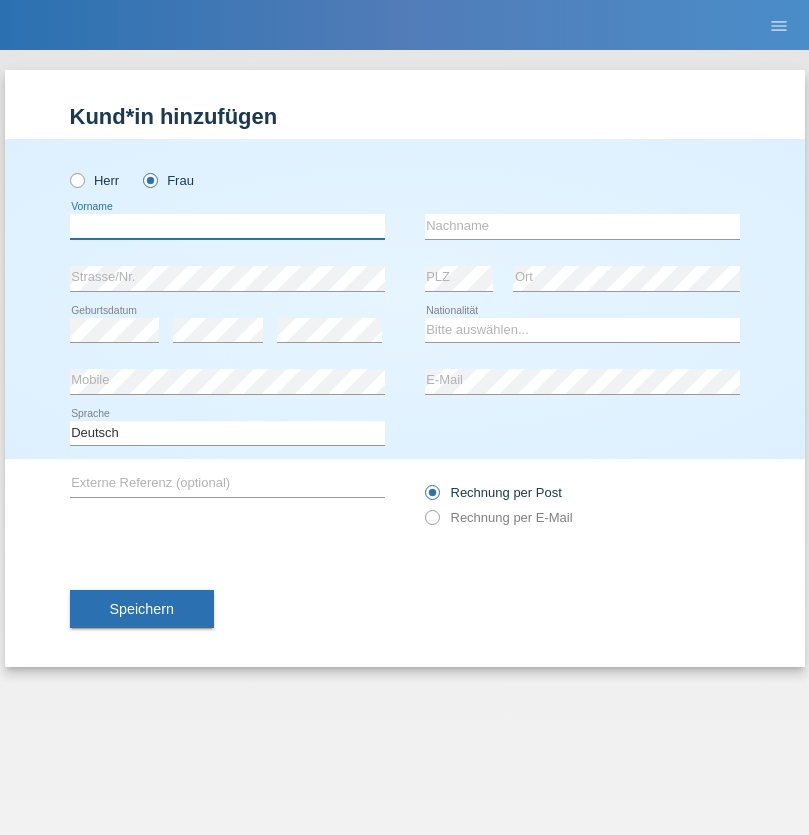 click at bounding box center (227, 226) 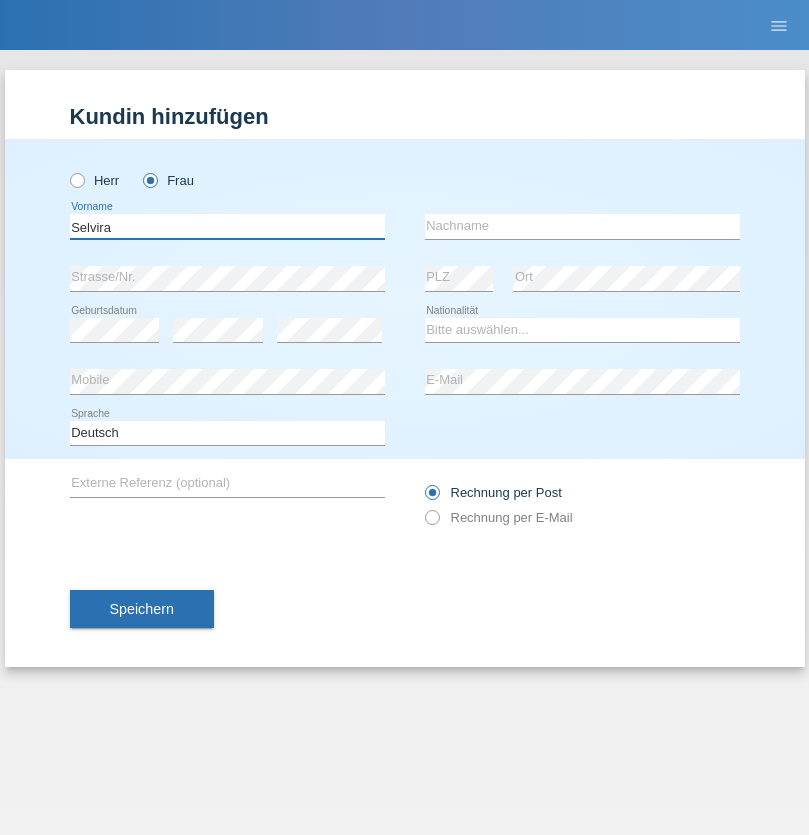 type on "Selvira" 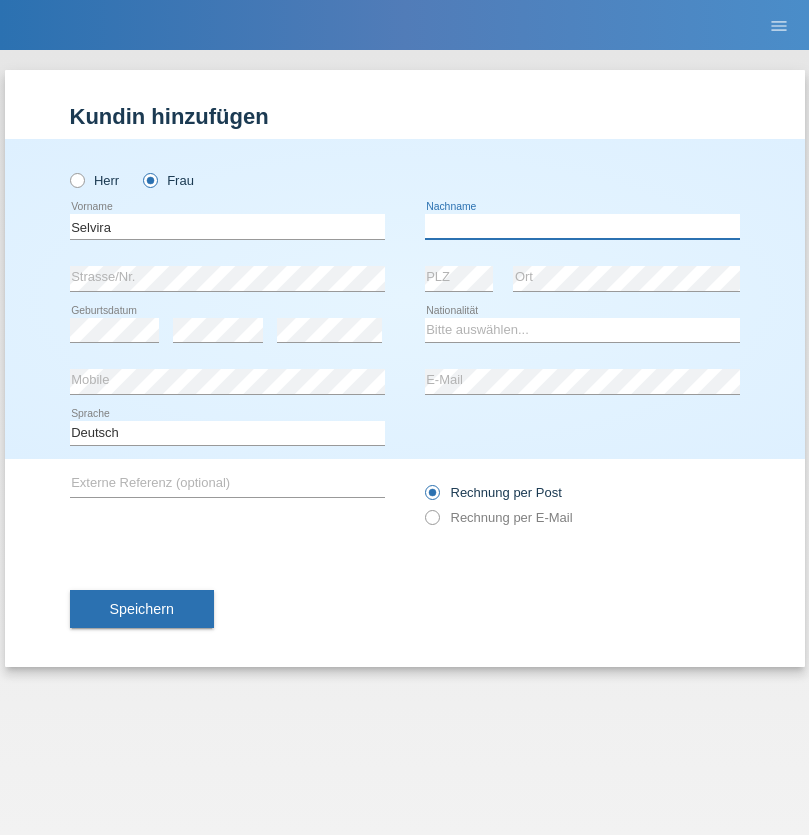 click at bounding box center (582, 226) 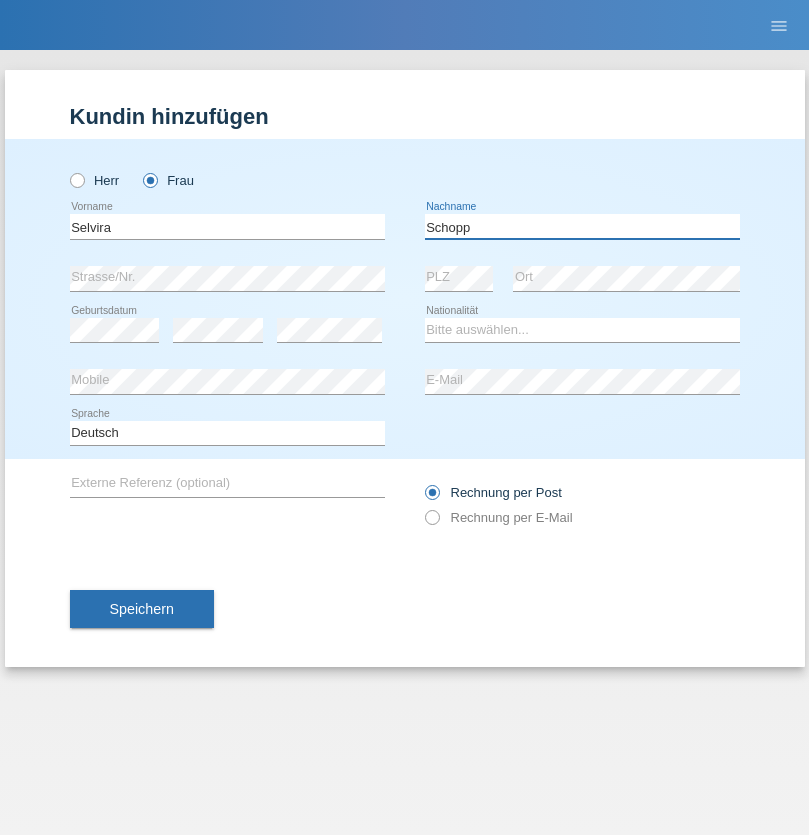 type on "Schopp" 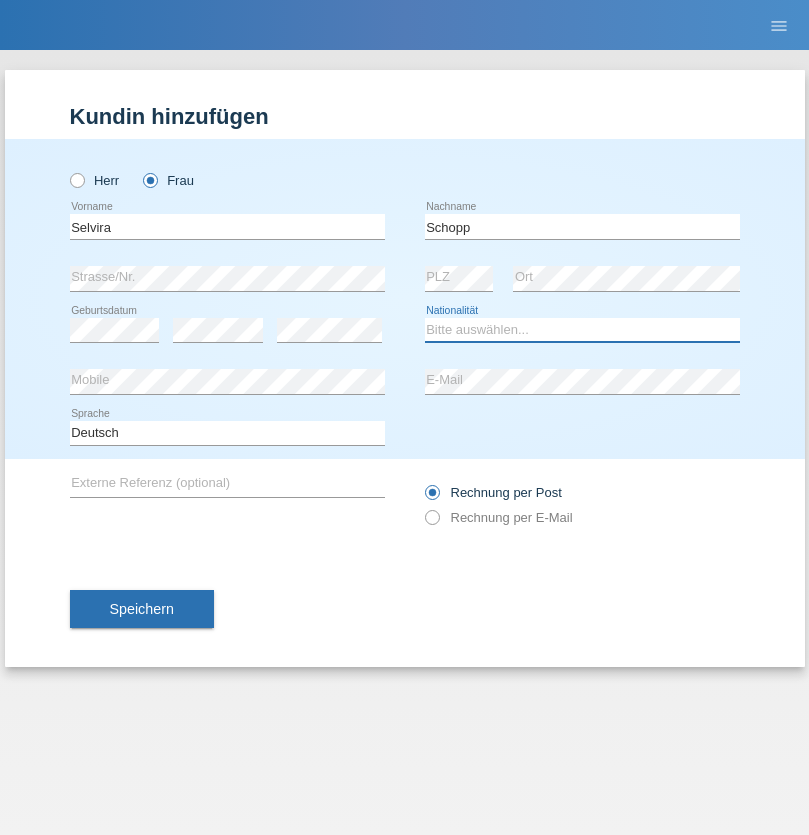 select on "CH" 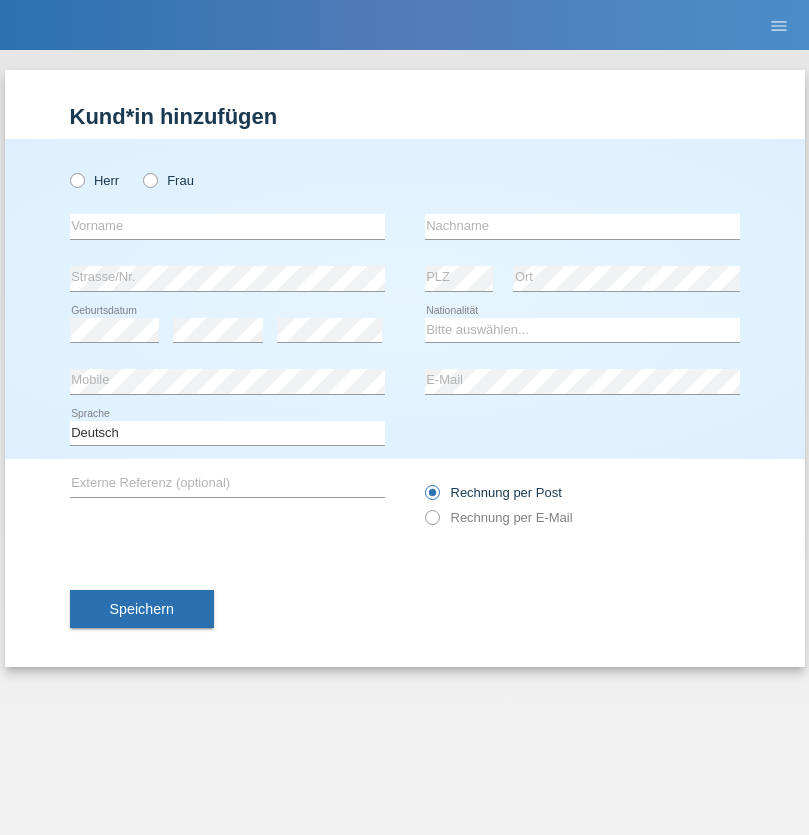 scroll, scrollTop: 0, scrollLeft: 0, axis: both 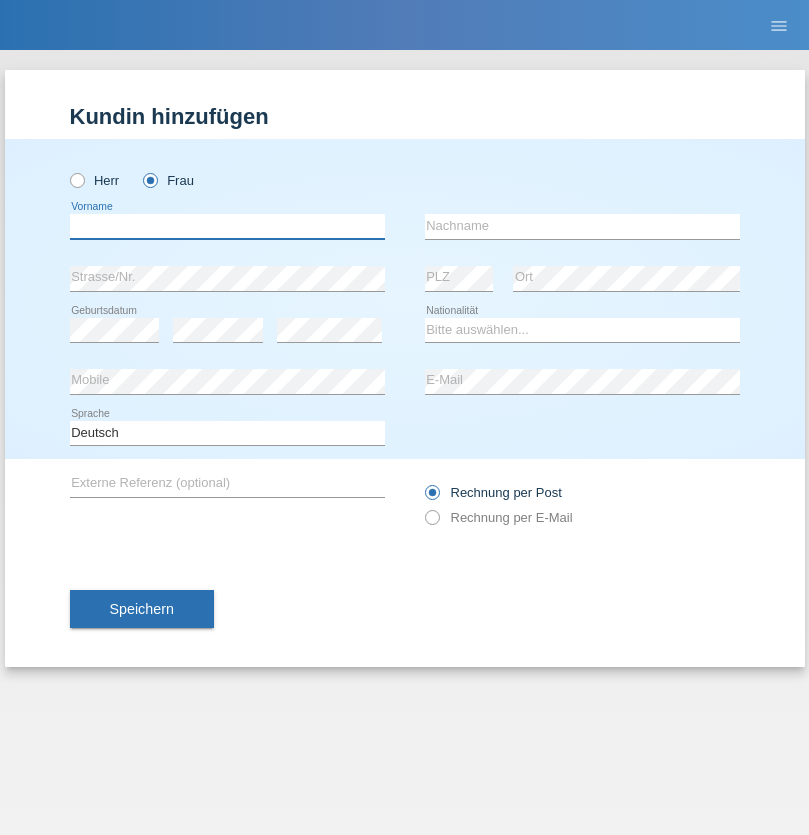 click at bounding box center [227, 226] 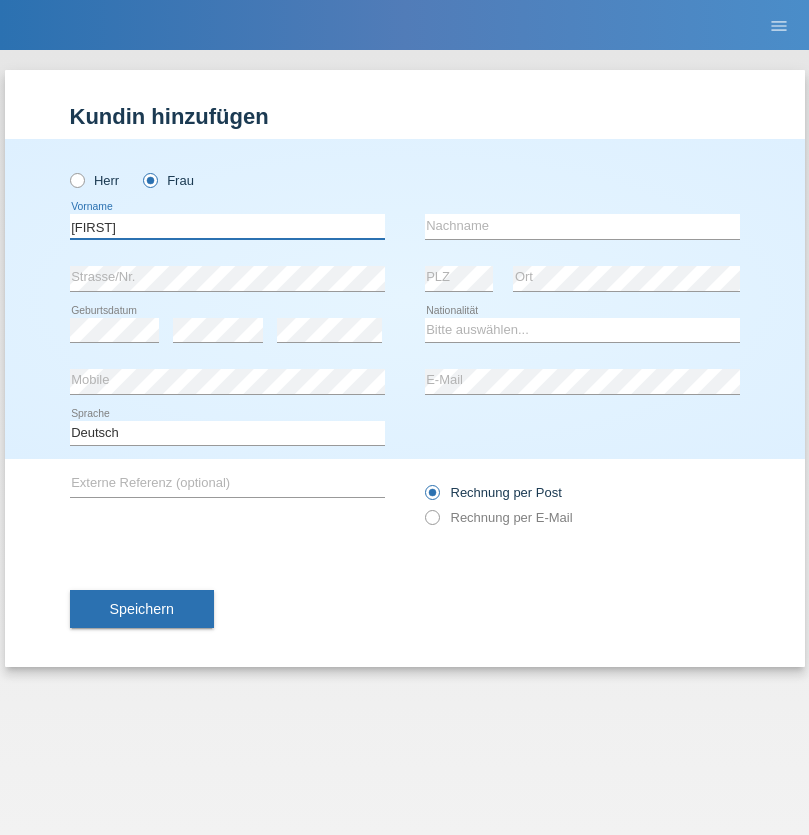 type on "MICHAELA" 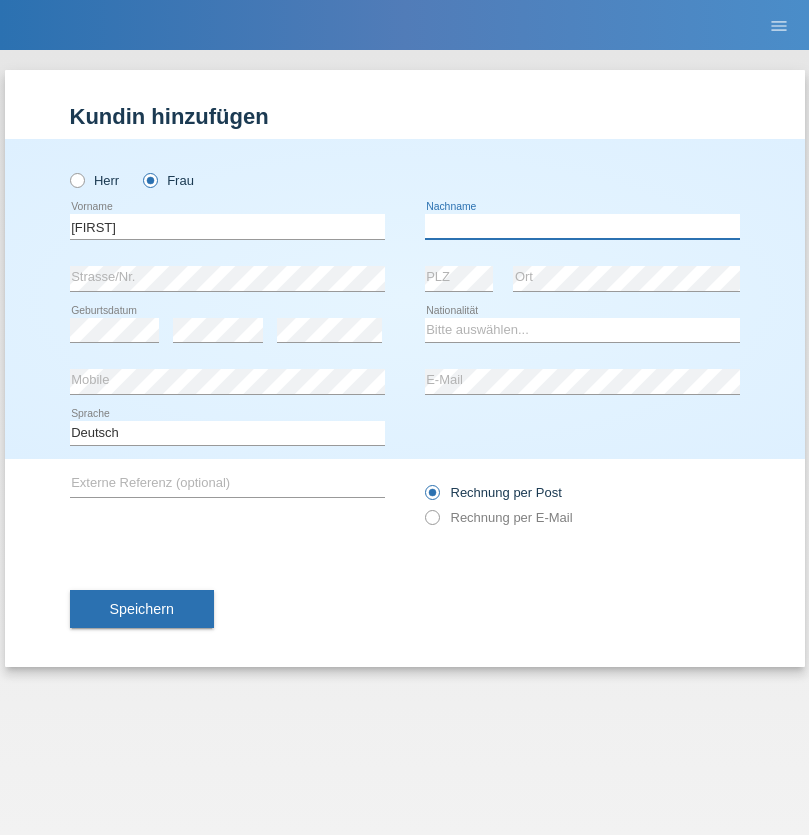 click at bounding box center (582, 226) 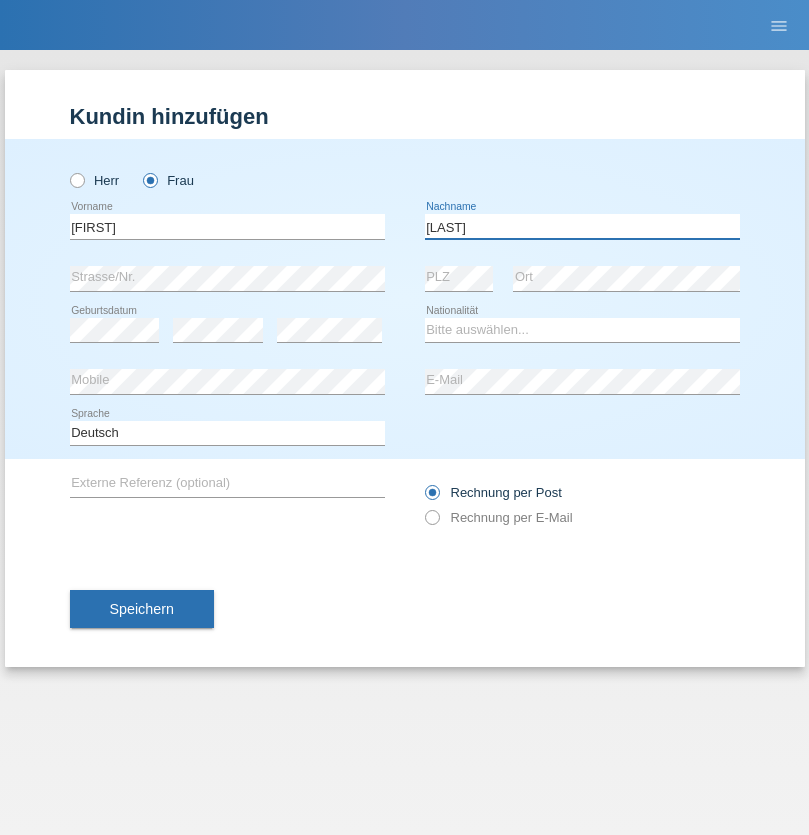 type on "BERNATOVA" 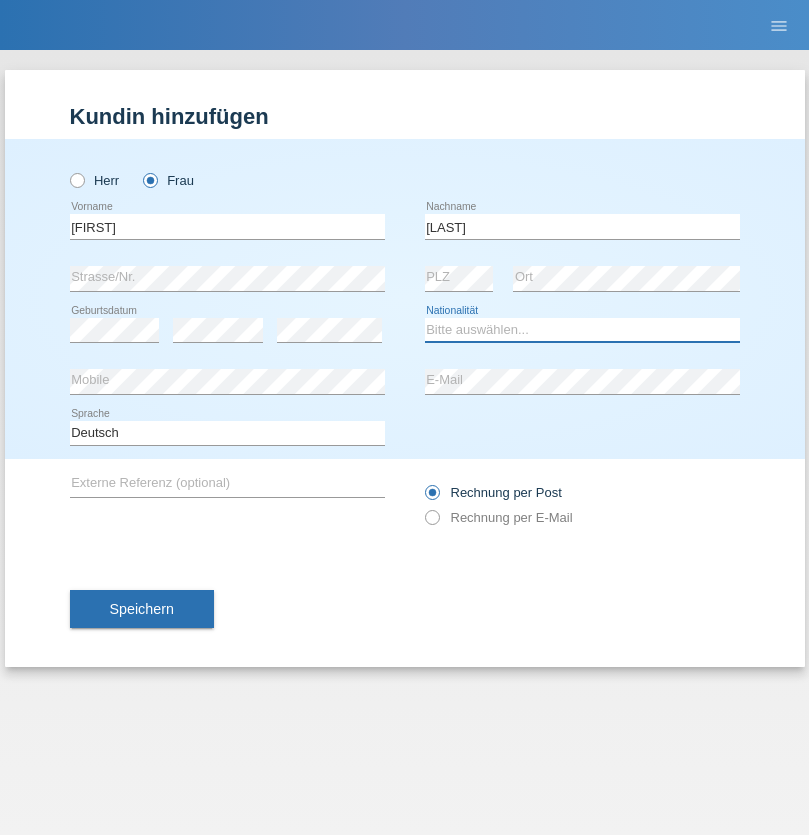 select on "SK" 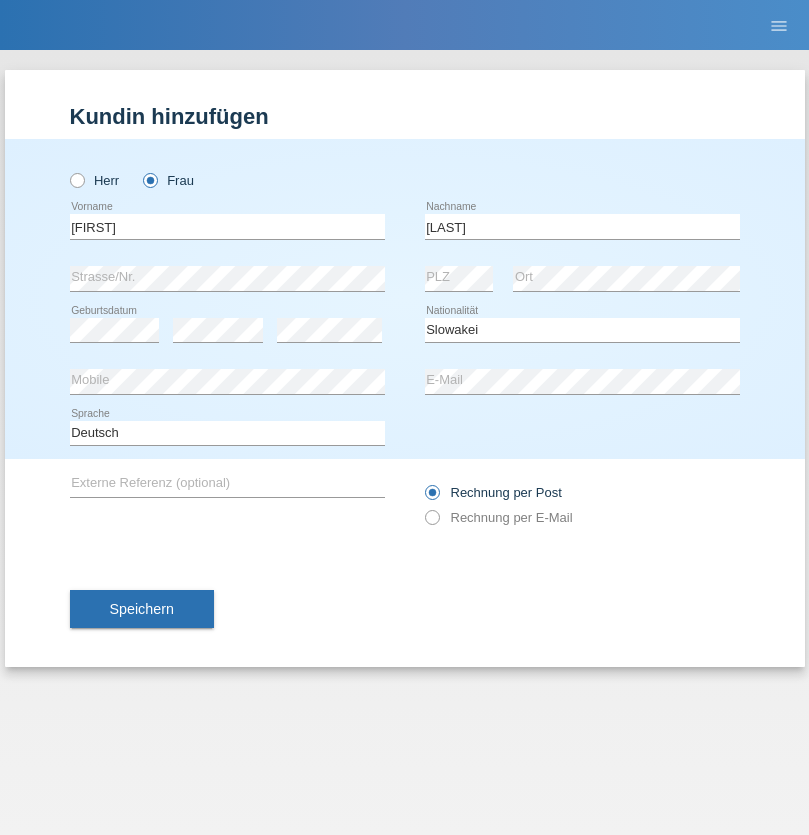 select on "C" 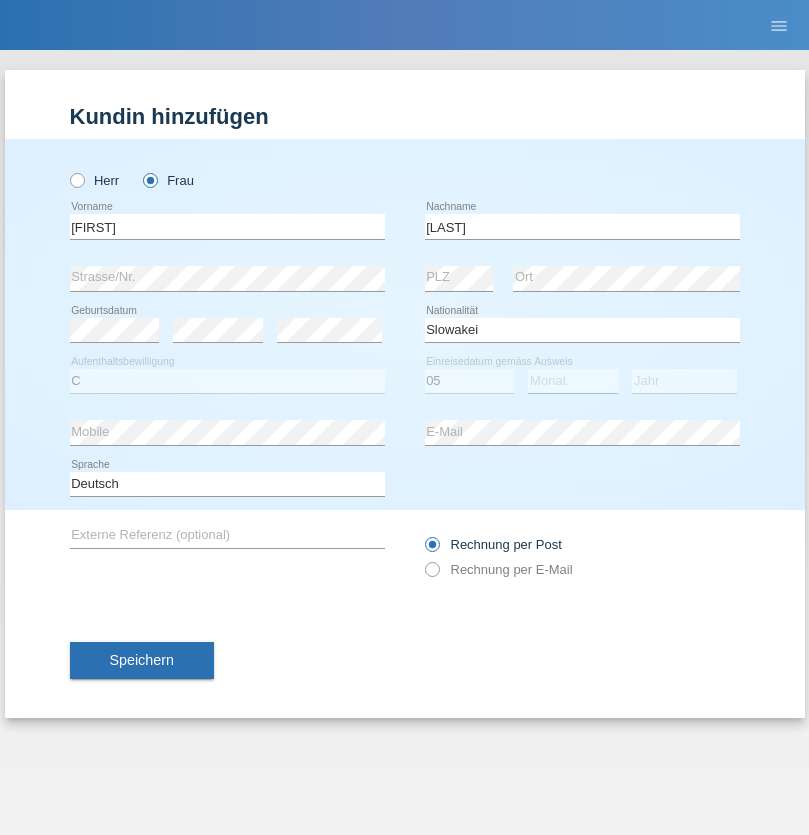 select on "04" 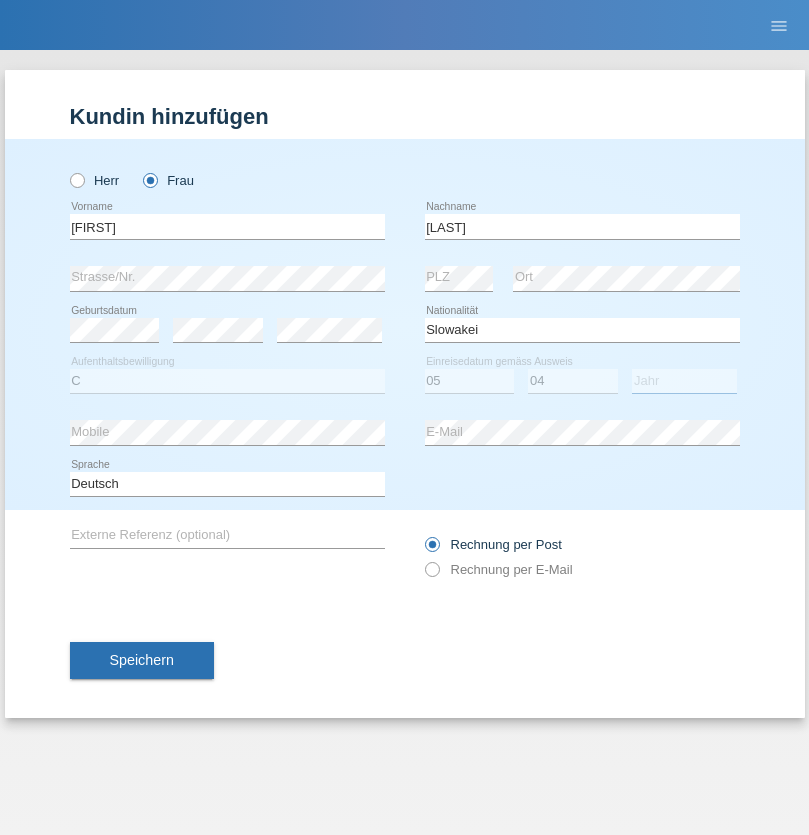 select on "2014" 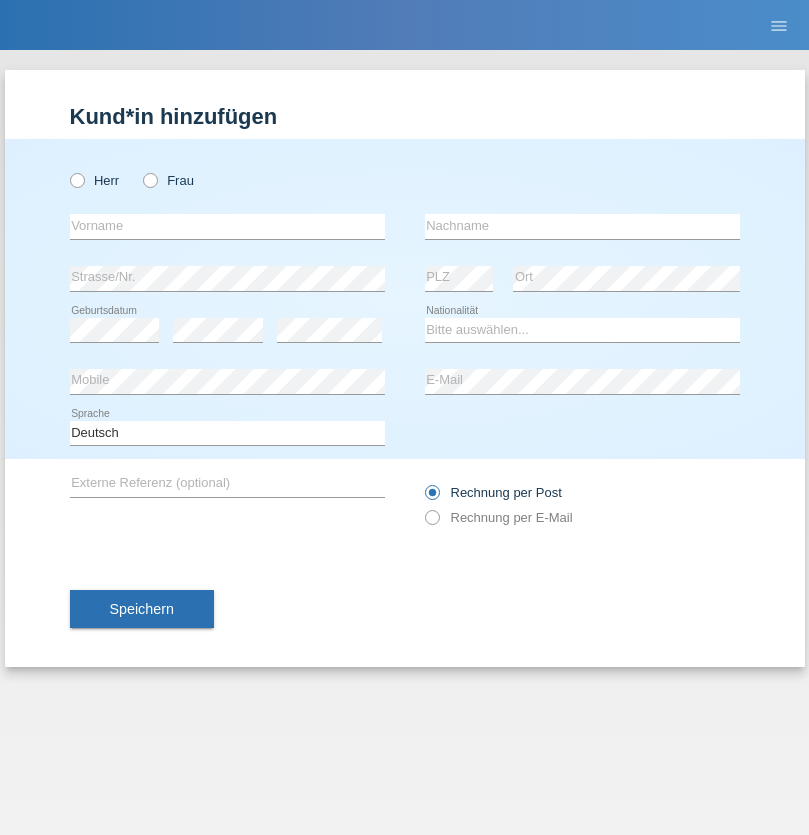 scroll, scrollTop: 0, scrollLeft: 0, axis: both 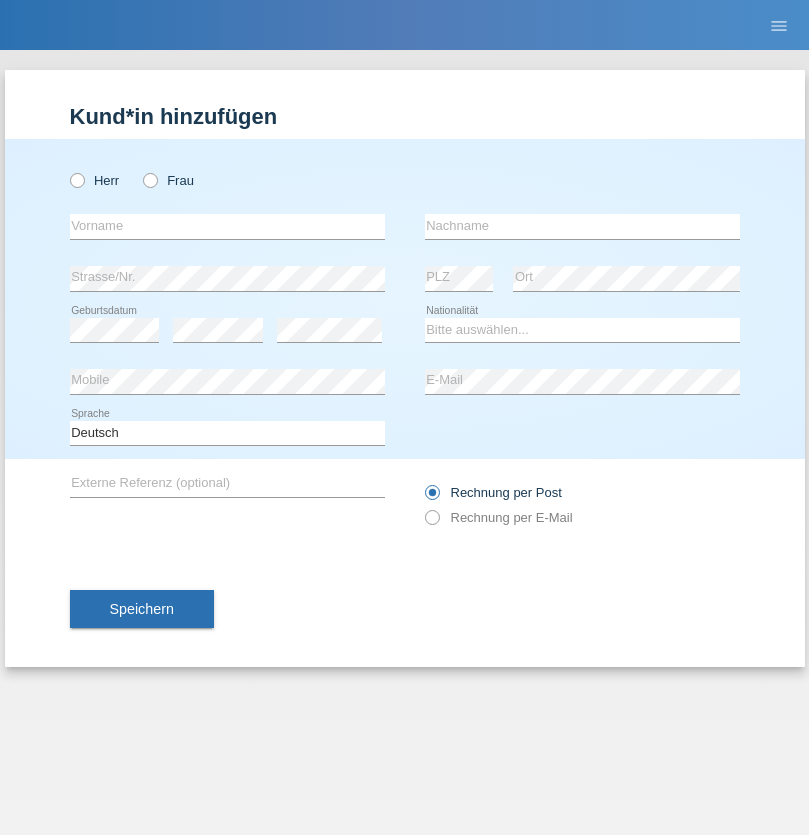 radio on "true" 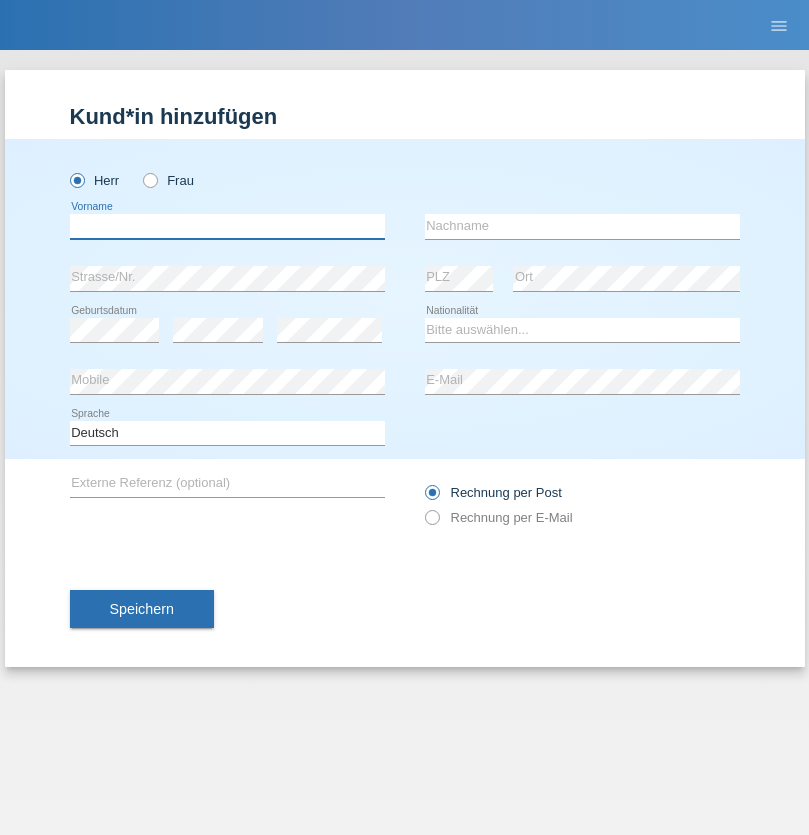click at bounding box center [227, 226] 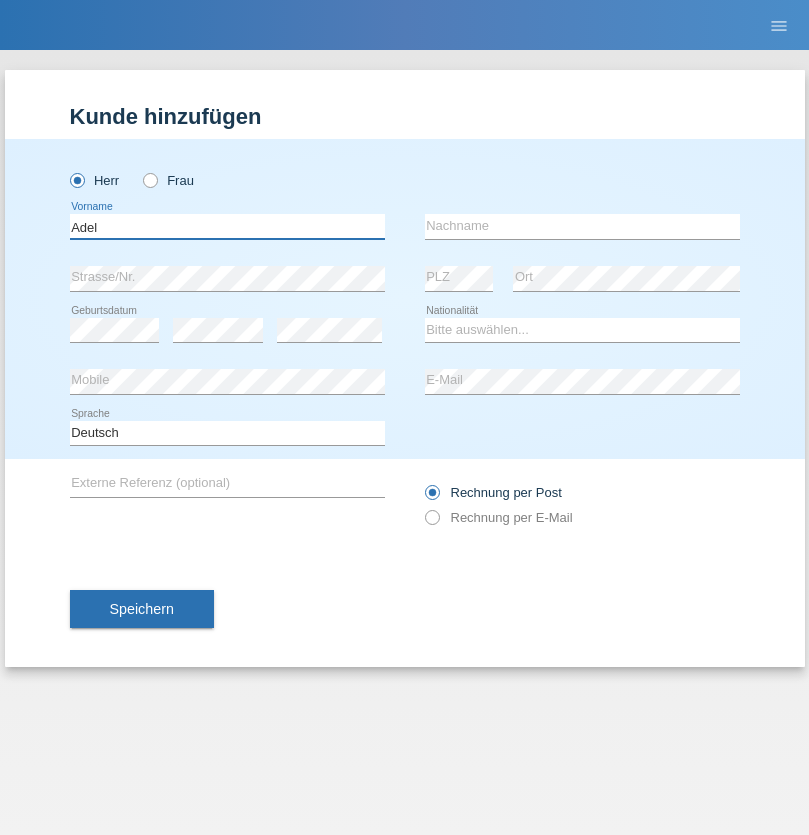 type on "Adel" 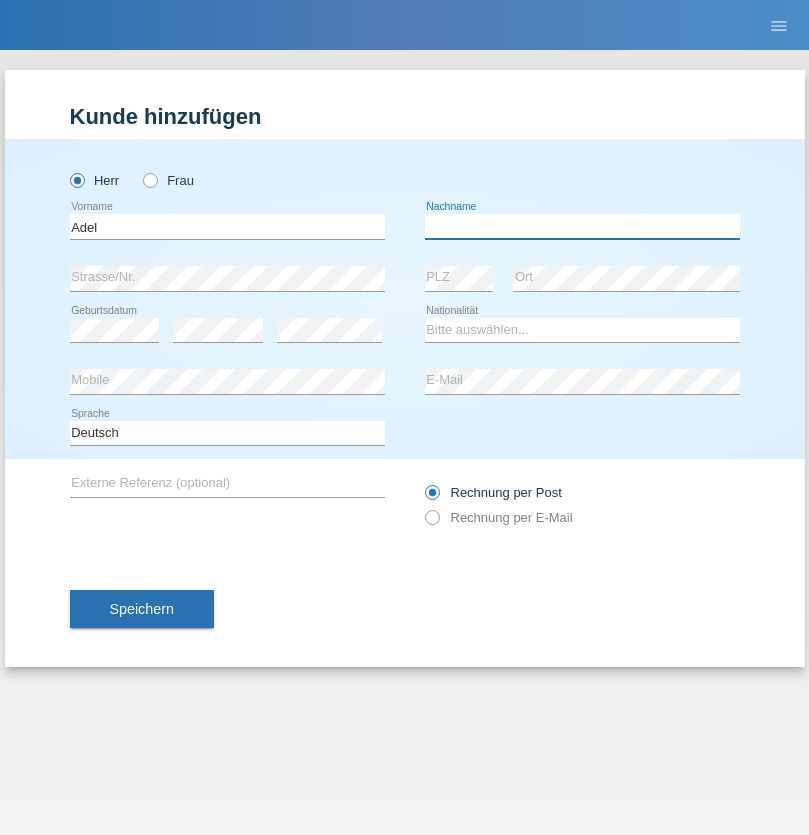 click at bounding box center [582, 226] 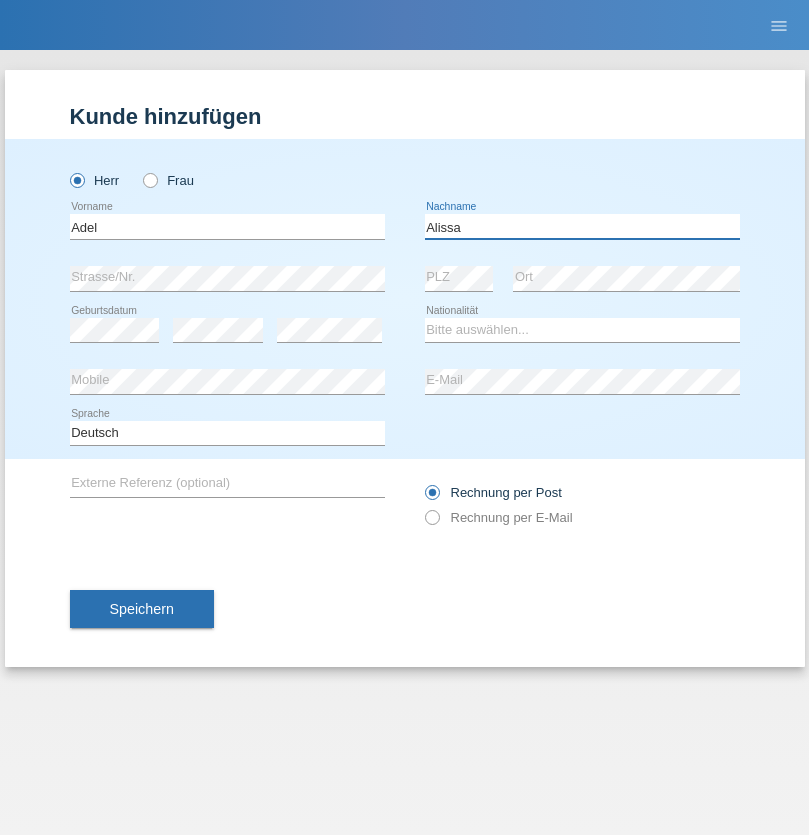 type on "Alissa" 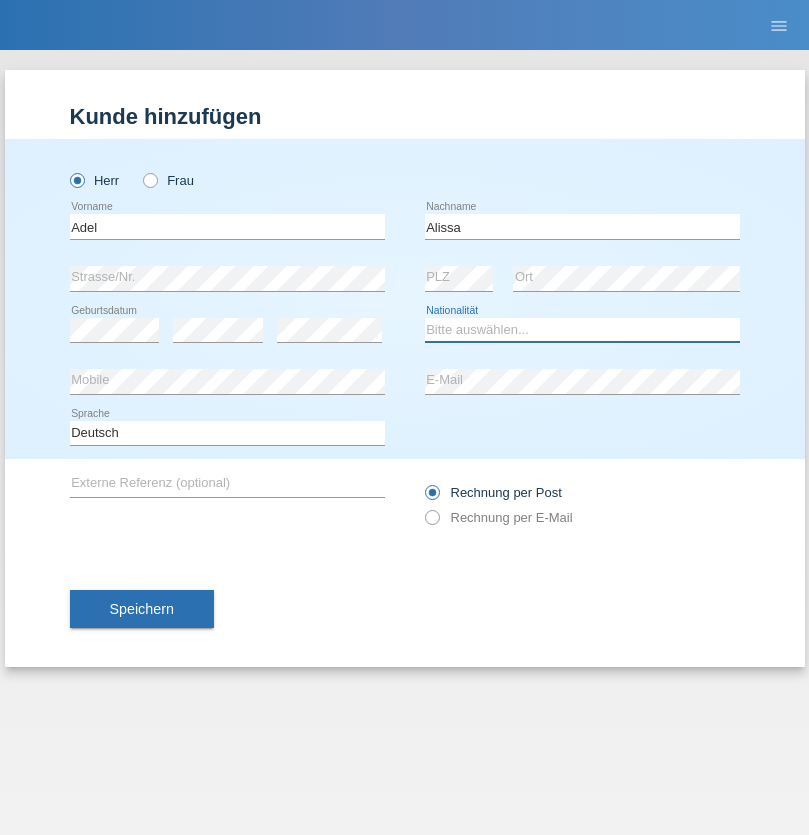 select on "SY" 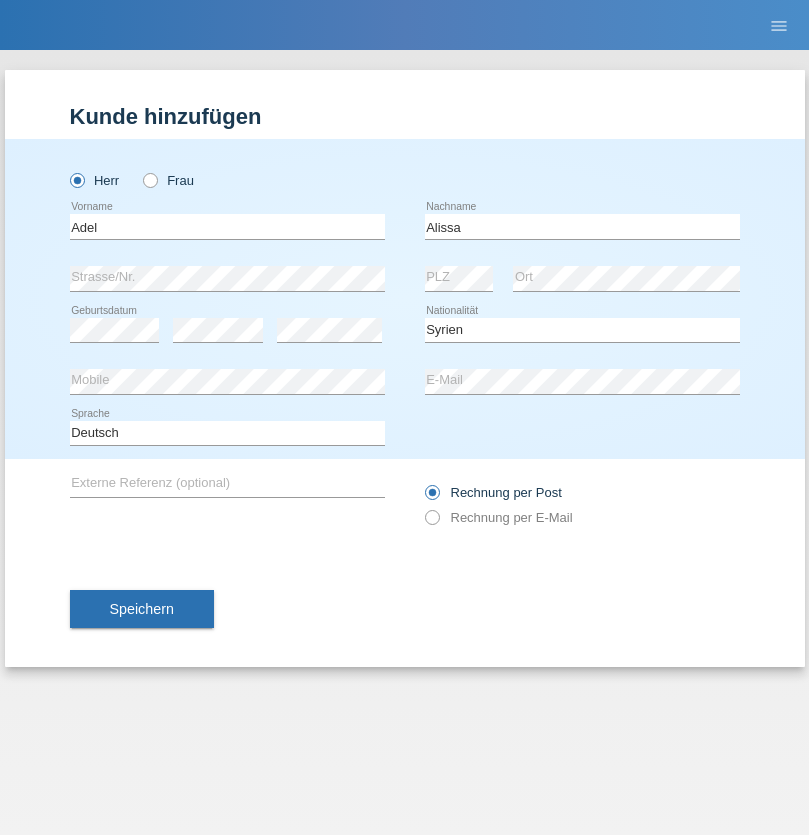 select on "C" 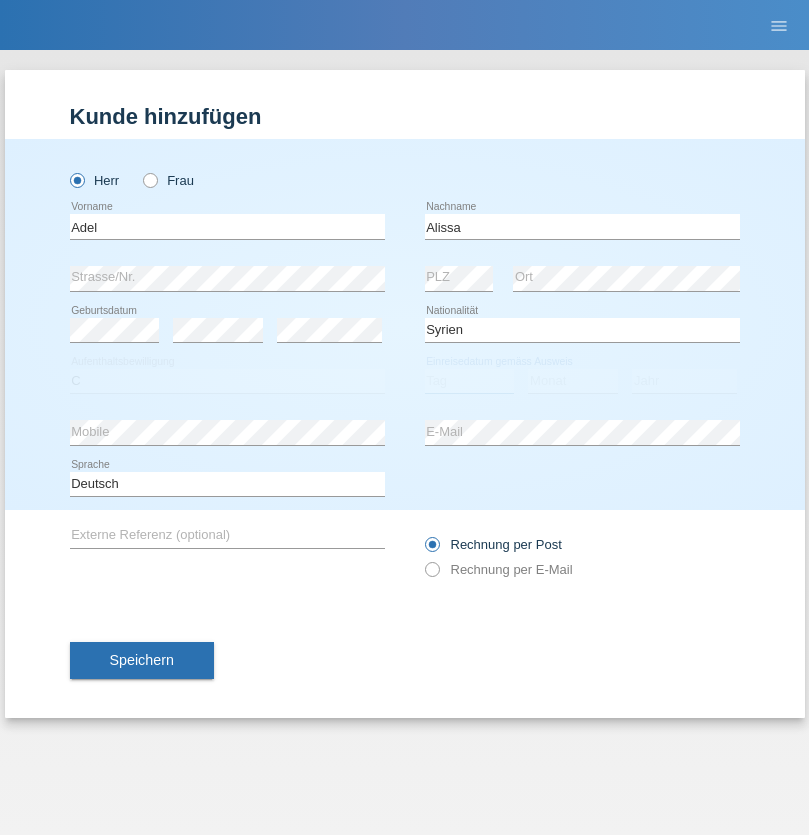 select on "20" 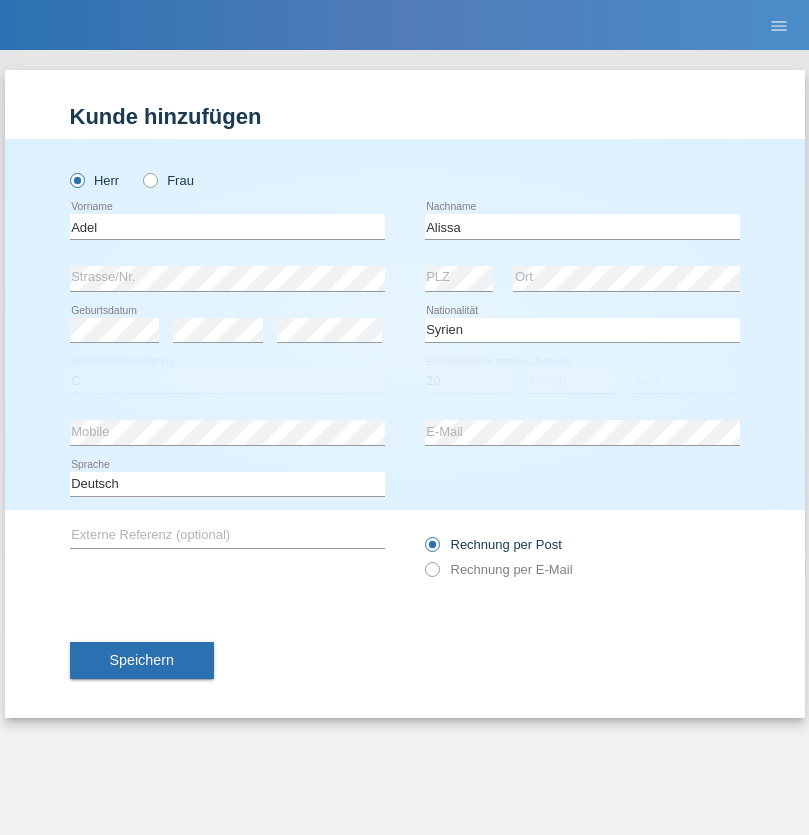 select on "09" 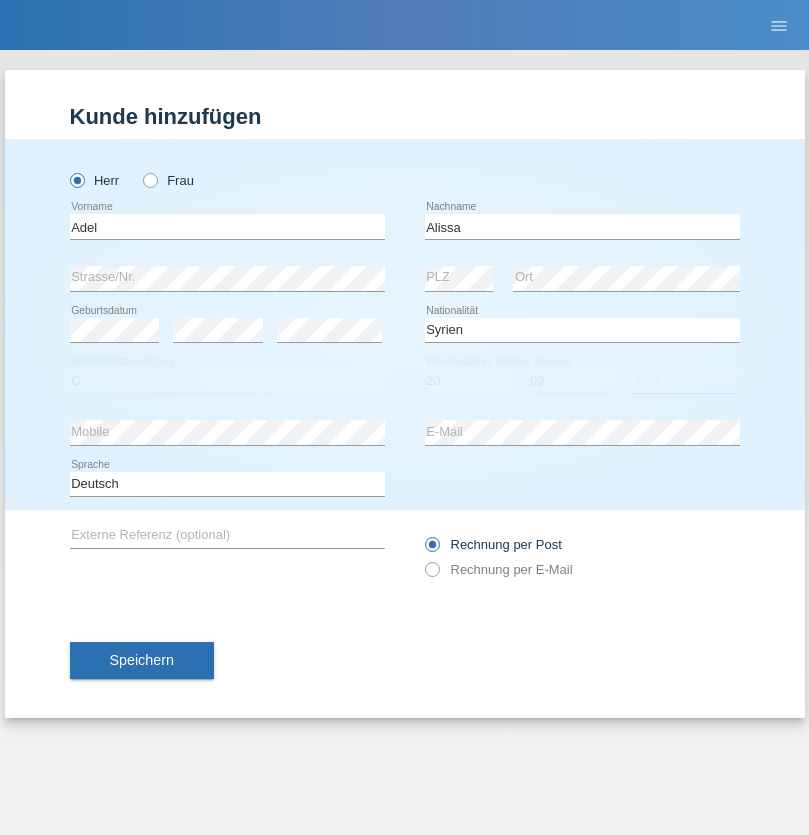 select on "2018" 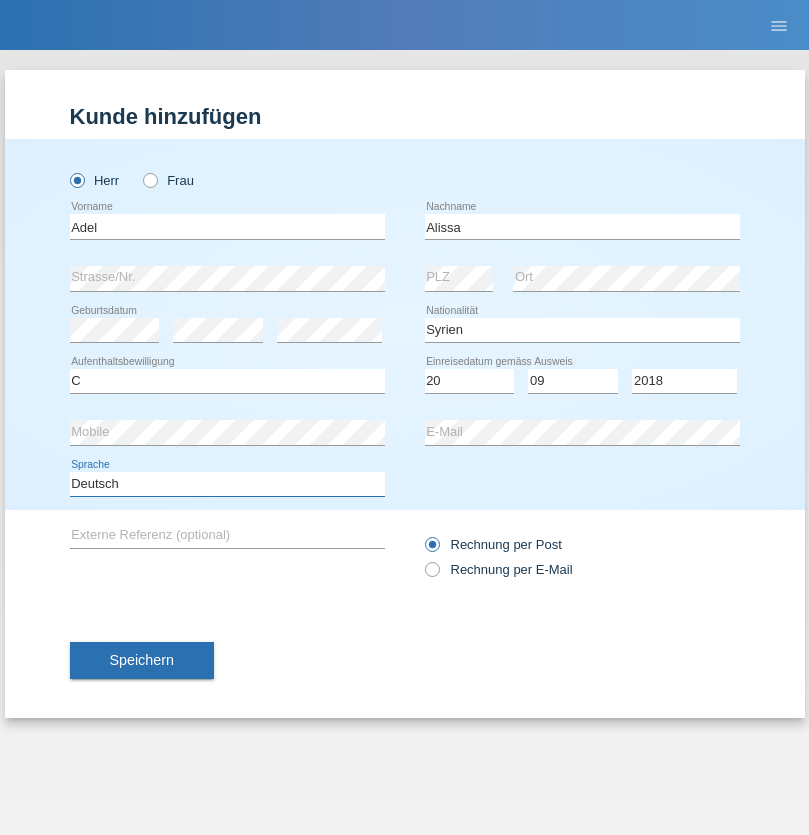 select on "en" 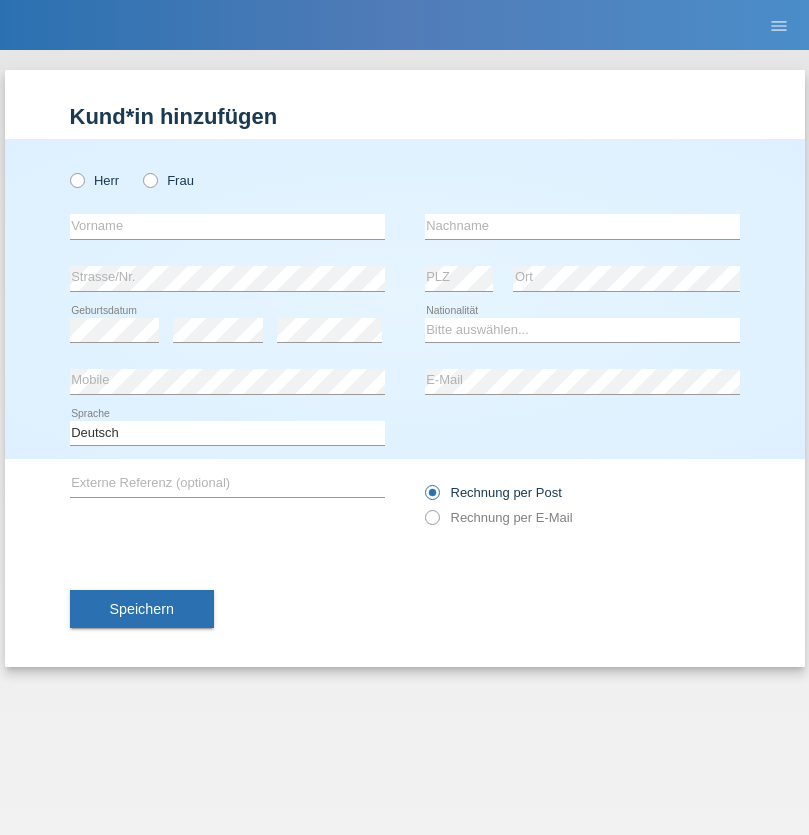 scroll, scrollTop: 0, scrollLeft: 0, axis: both 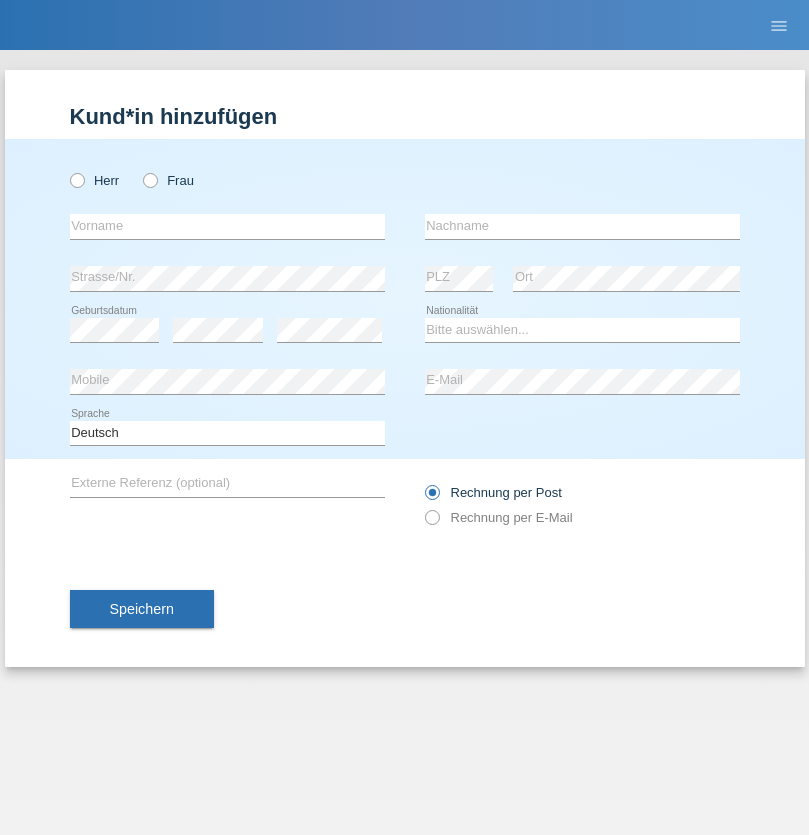 radio on "true" 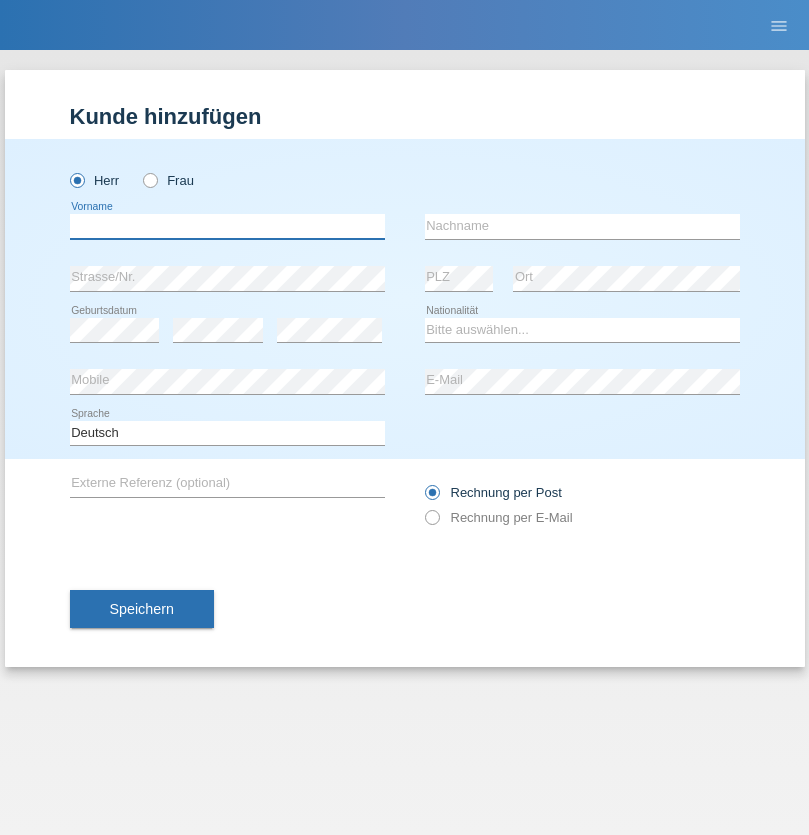 click at bounding box center [227, 226] 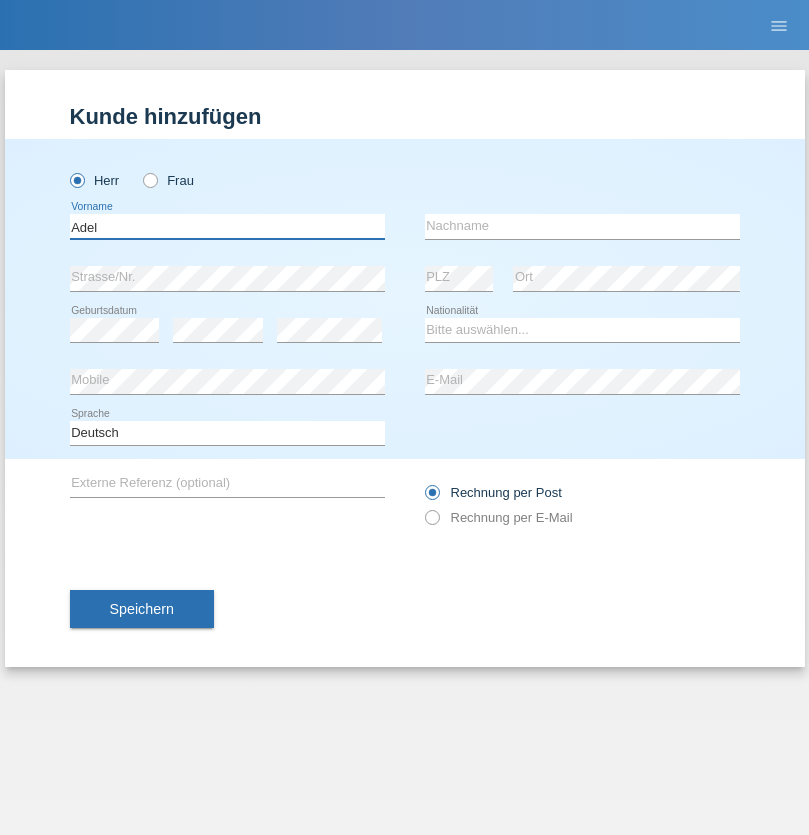 type on "Adel" 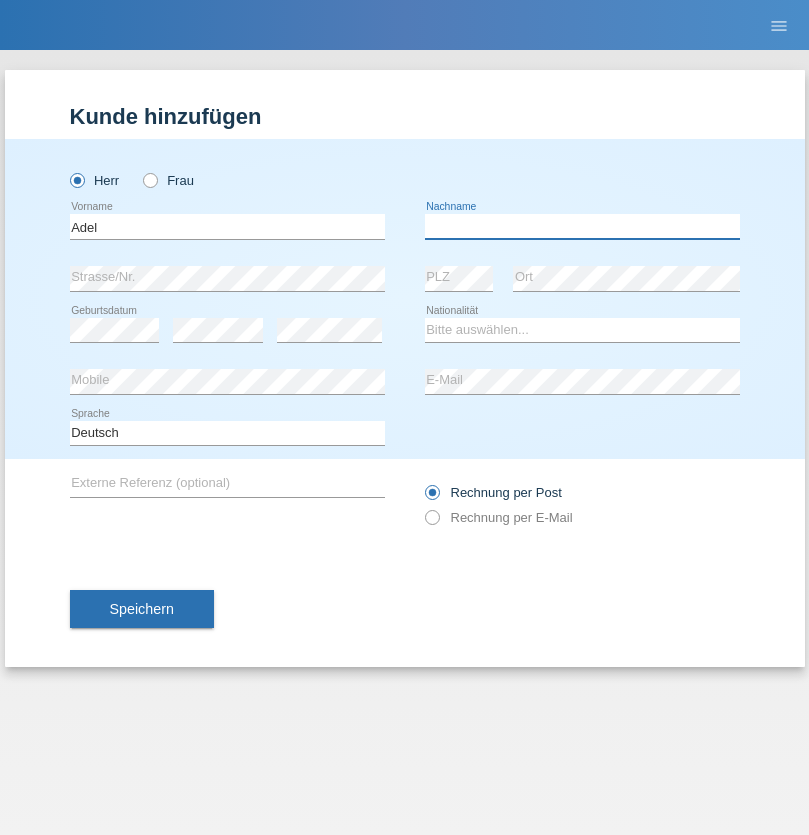 click at bounding box center (582, 226) 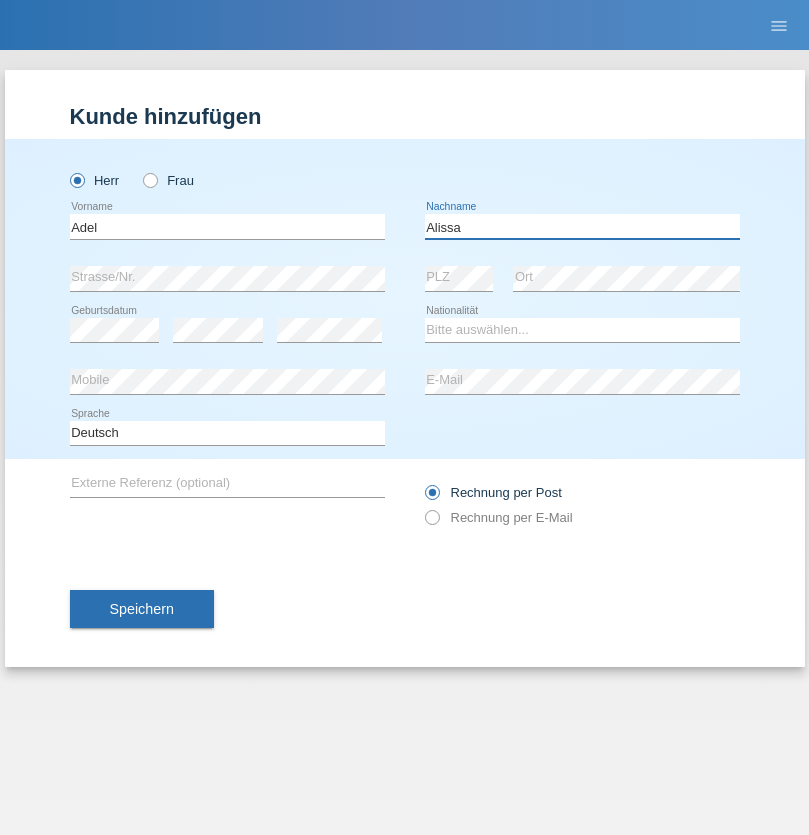 type on "Alissa" 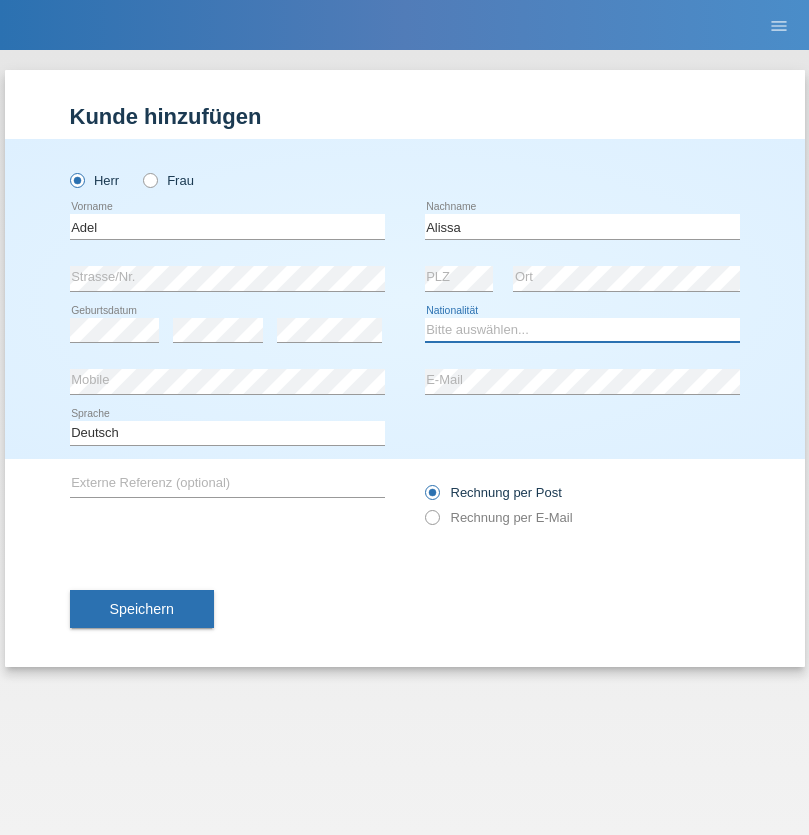 select on "SY" 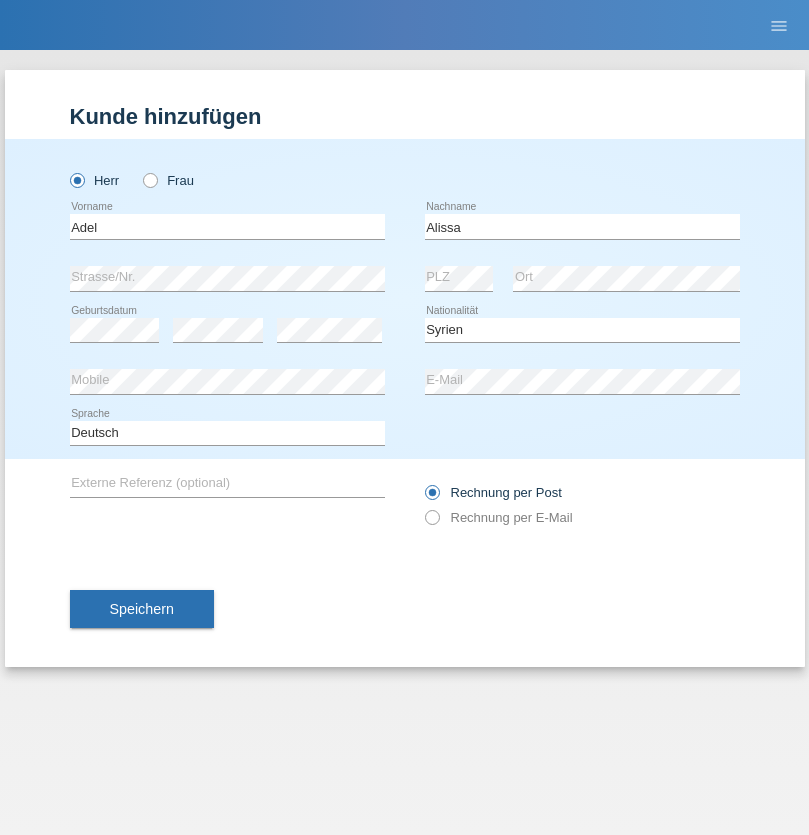select on "C" 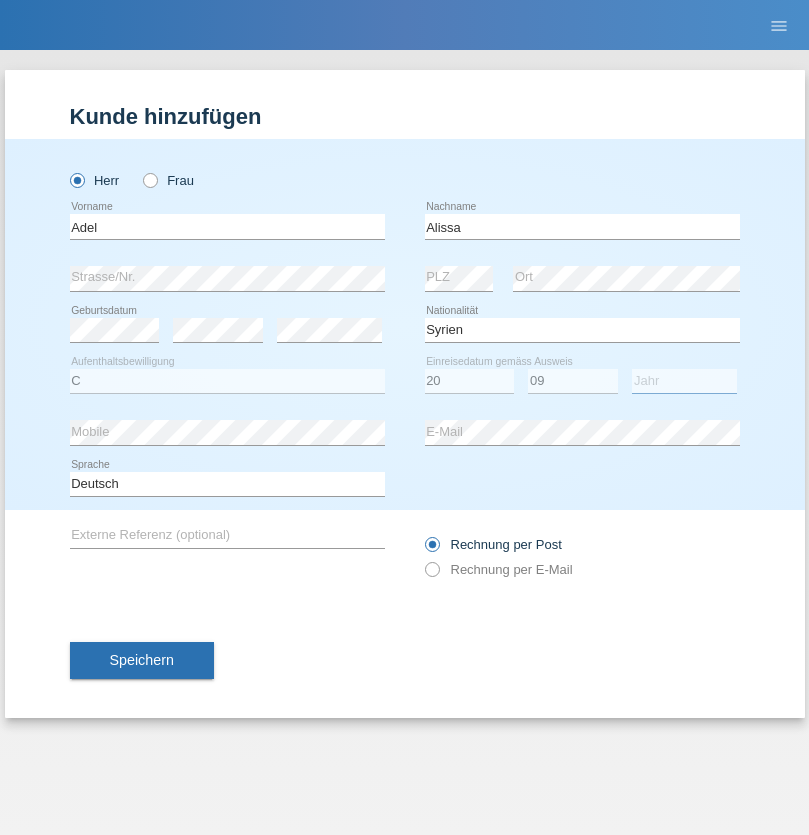select on "2018" 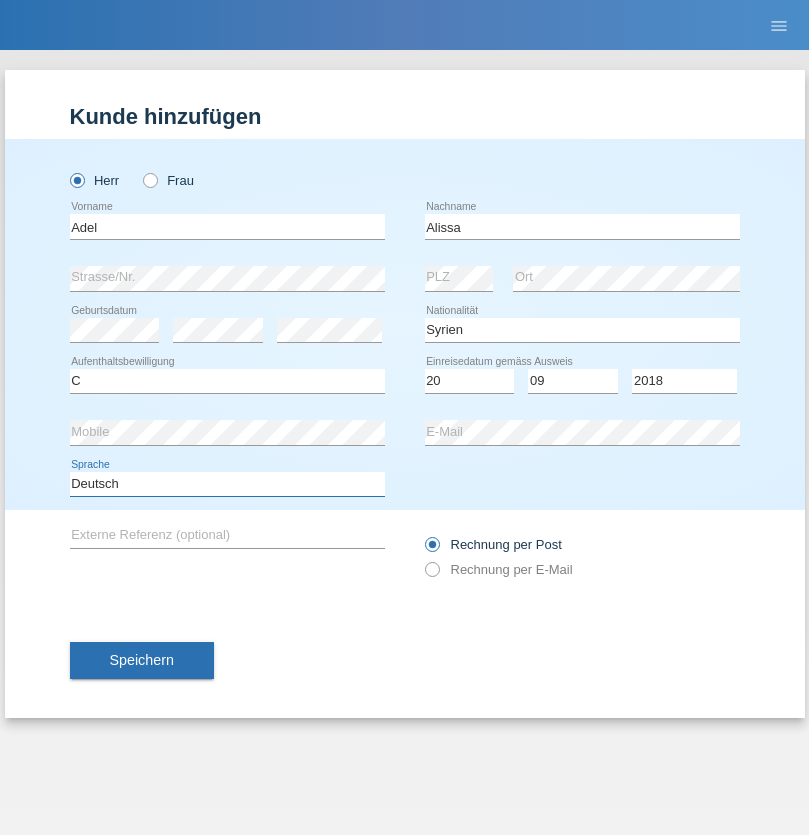 select on "en" 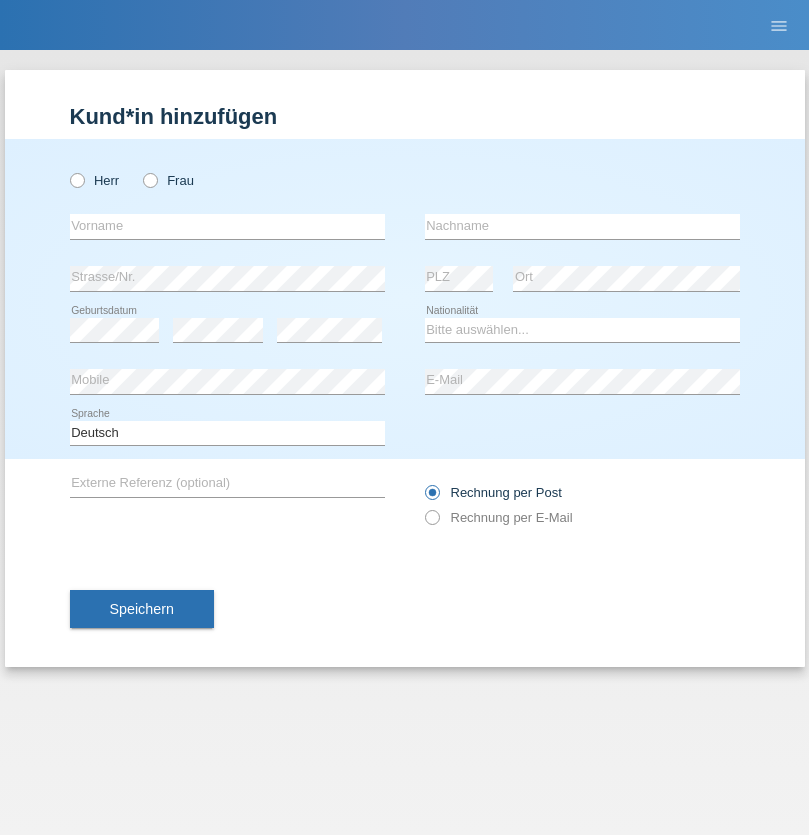 scroll, scrollTop: 0, scrollLeft: 0, axis: both 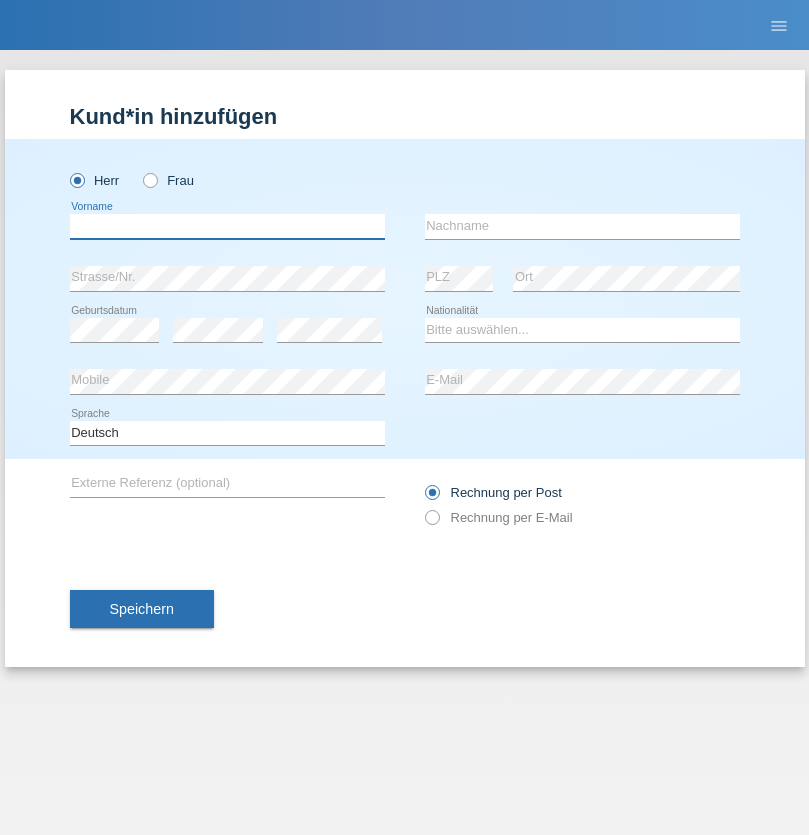 click at bounding box center [227, 226] 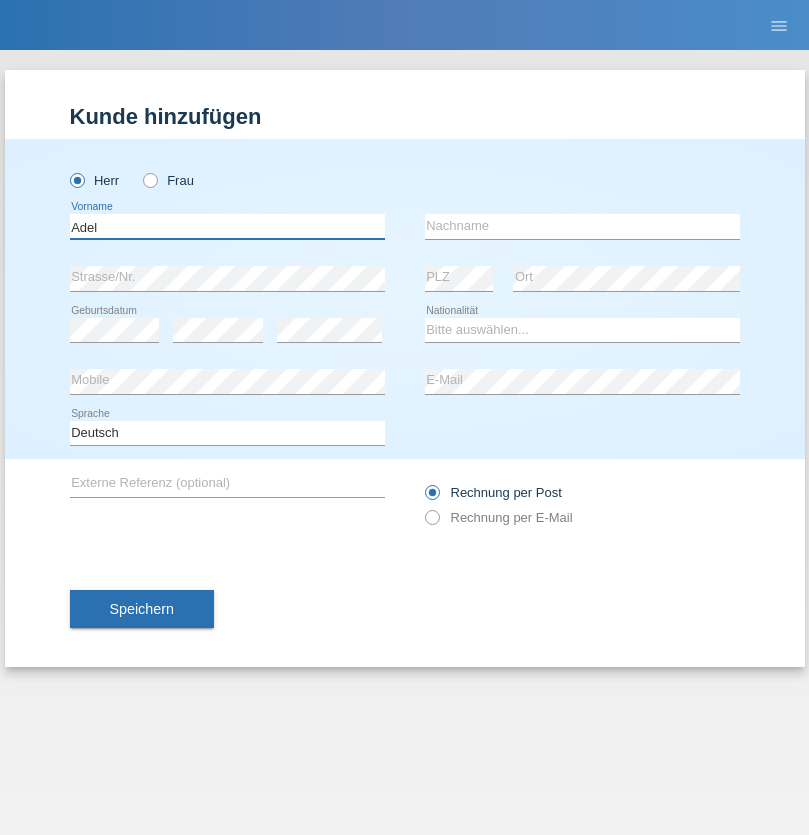 type on "Adel" 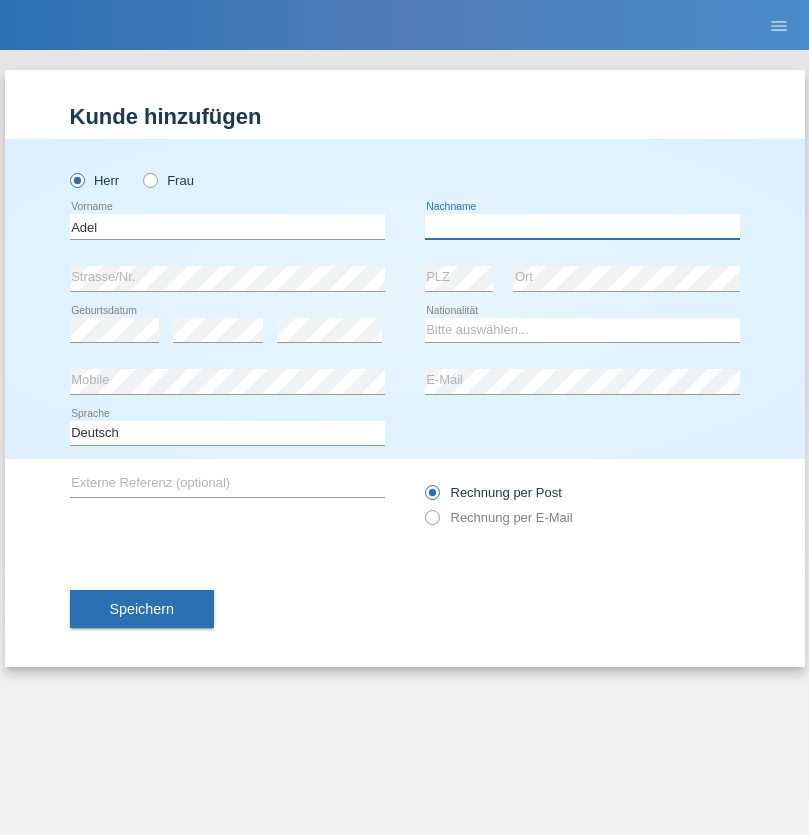 click at bounding box center (582, 226) 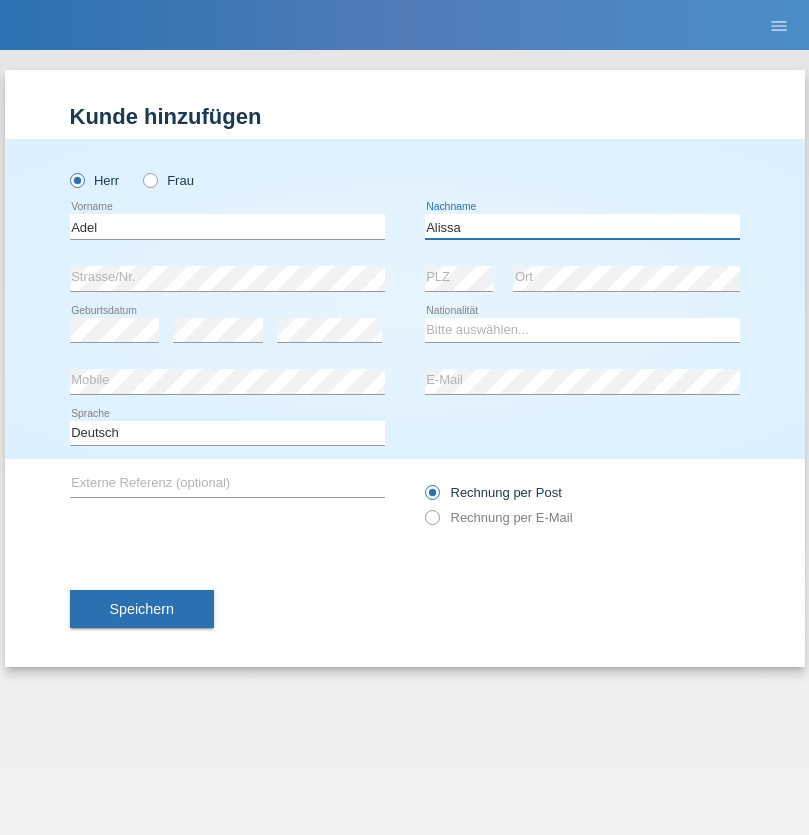 type on "Alissa" 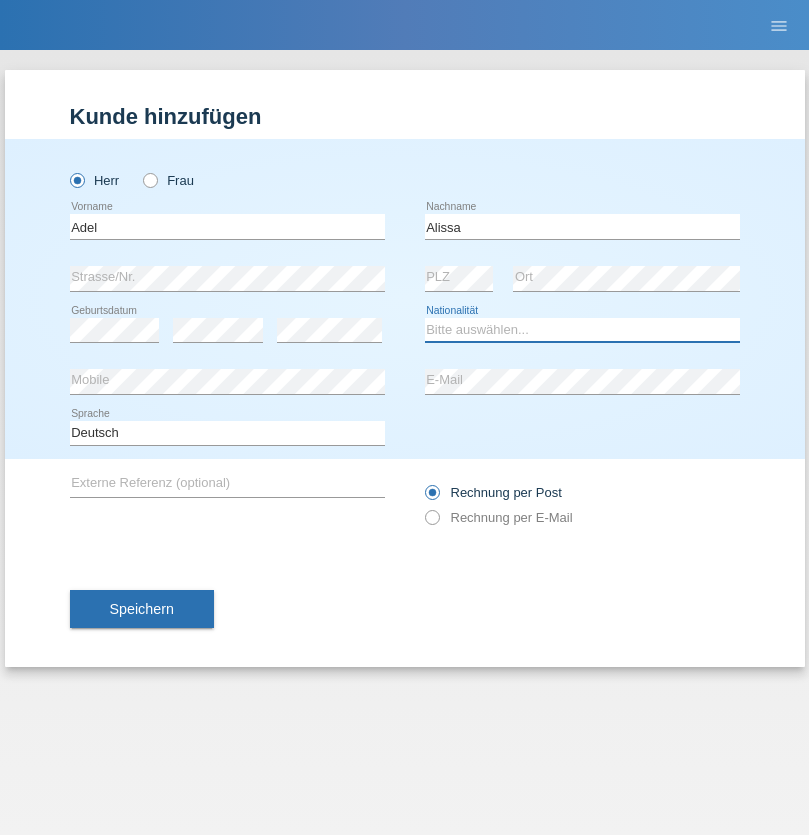 select on "SY" 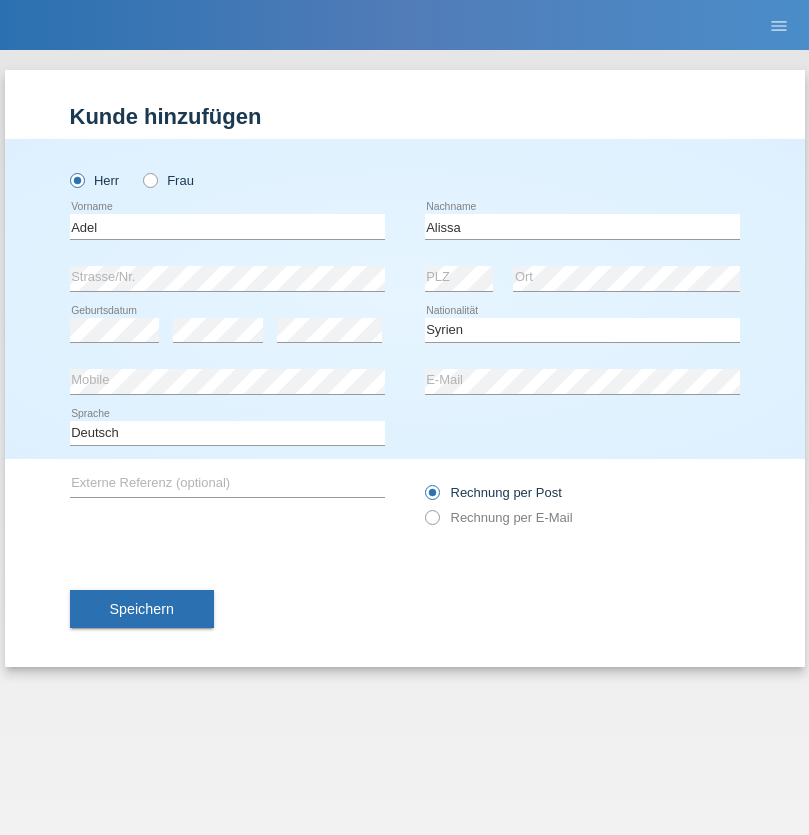 select on "C" 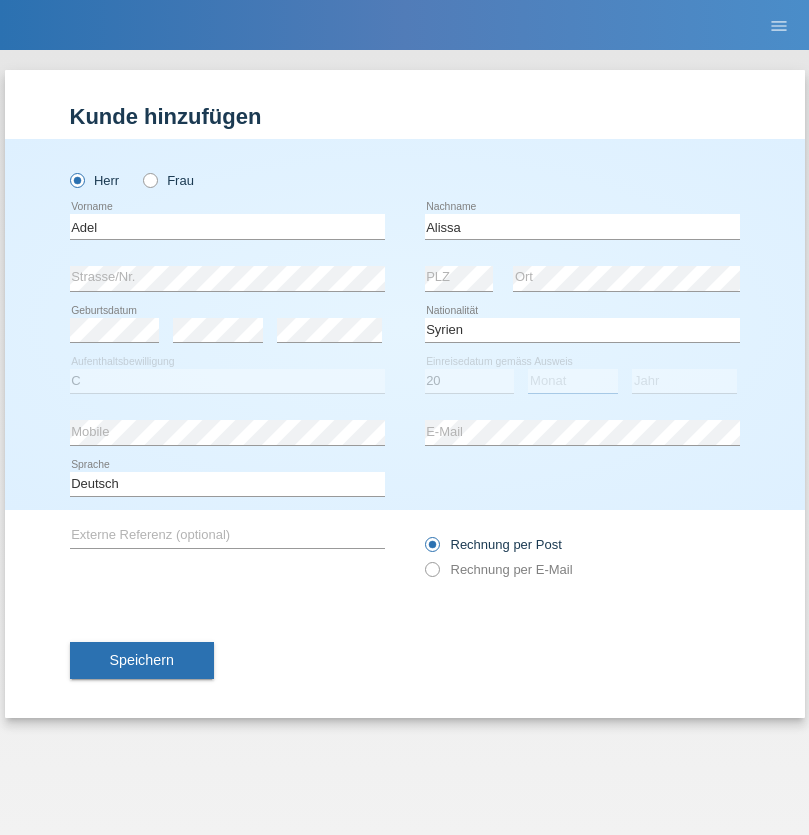select on "09" 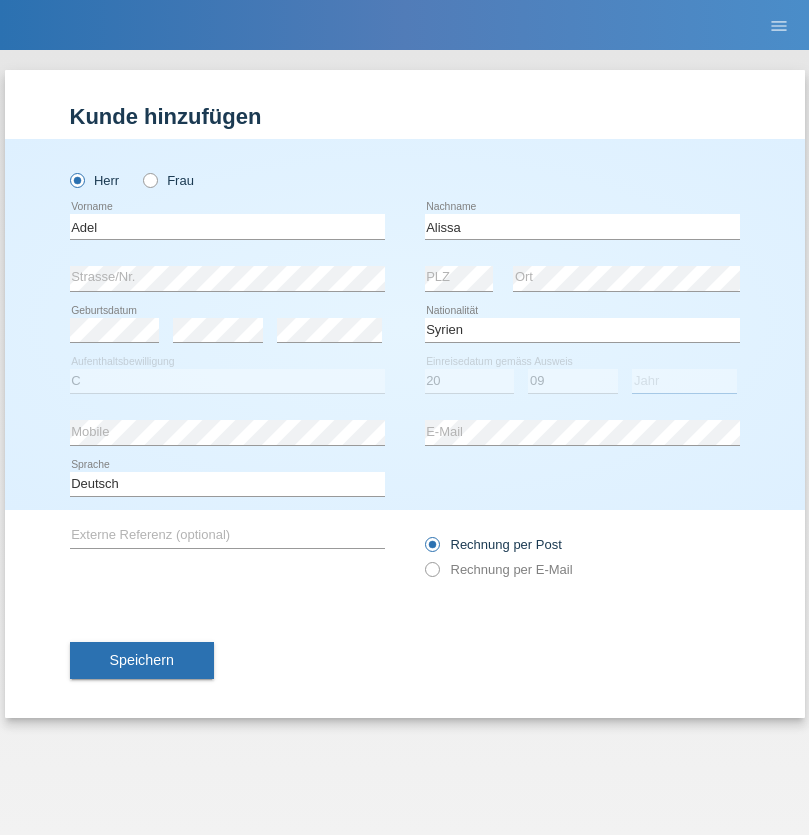 select on "2018" 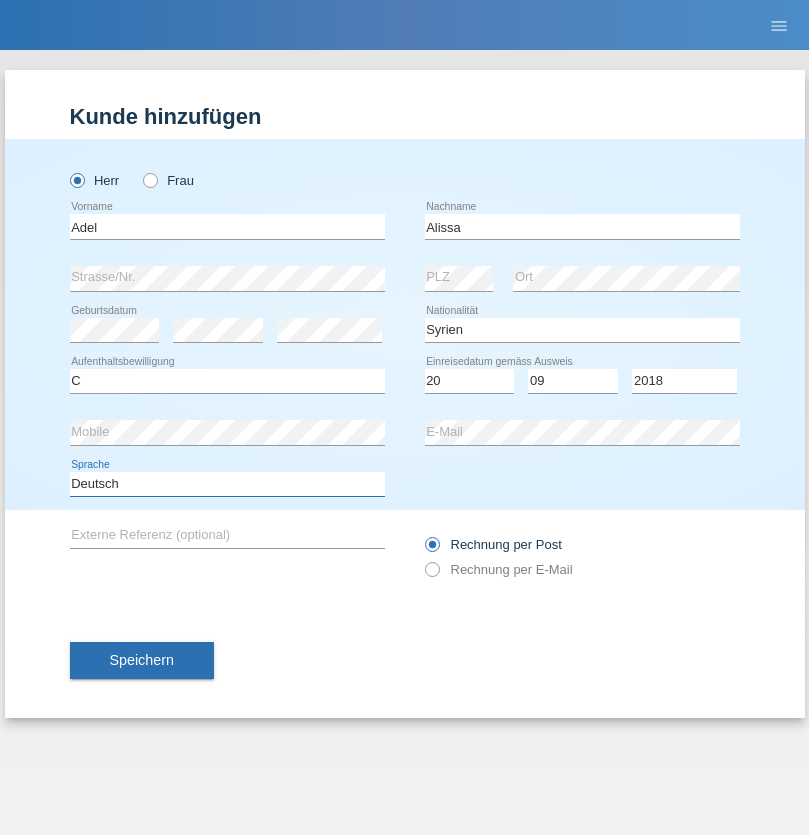select on "en" 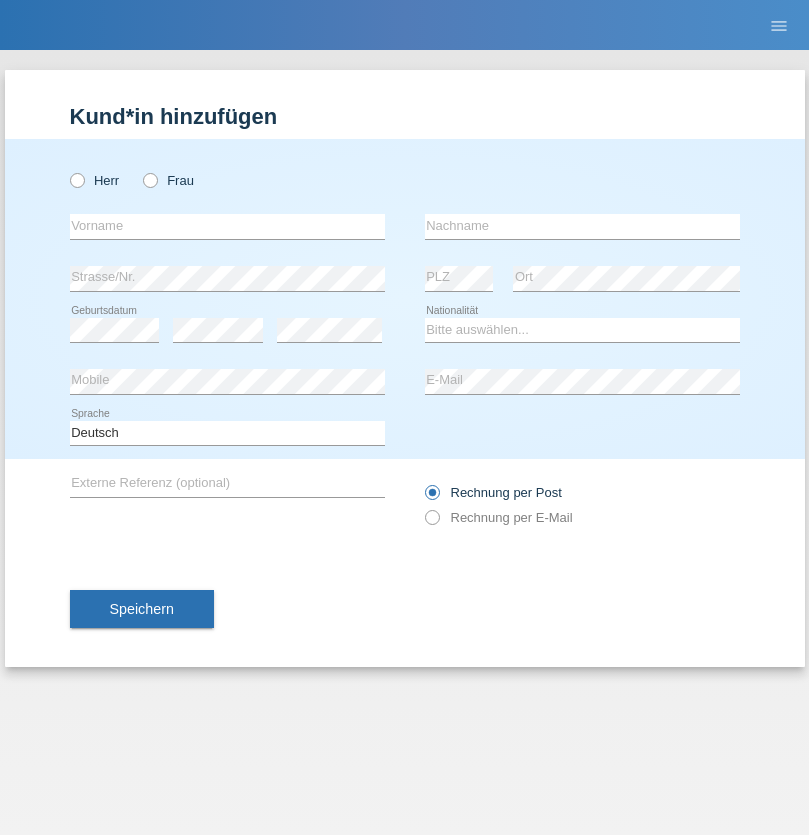 scroll, scrollTop: 0, scrollLeft: 0, axis: both 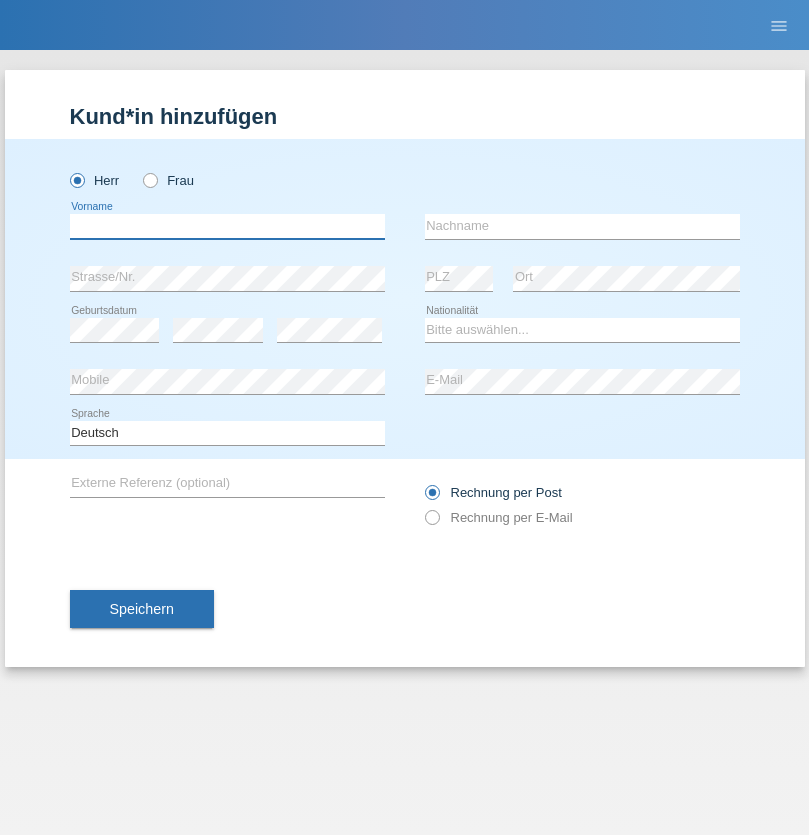 click at bounding box center [227, 226] 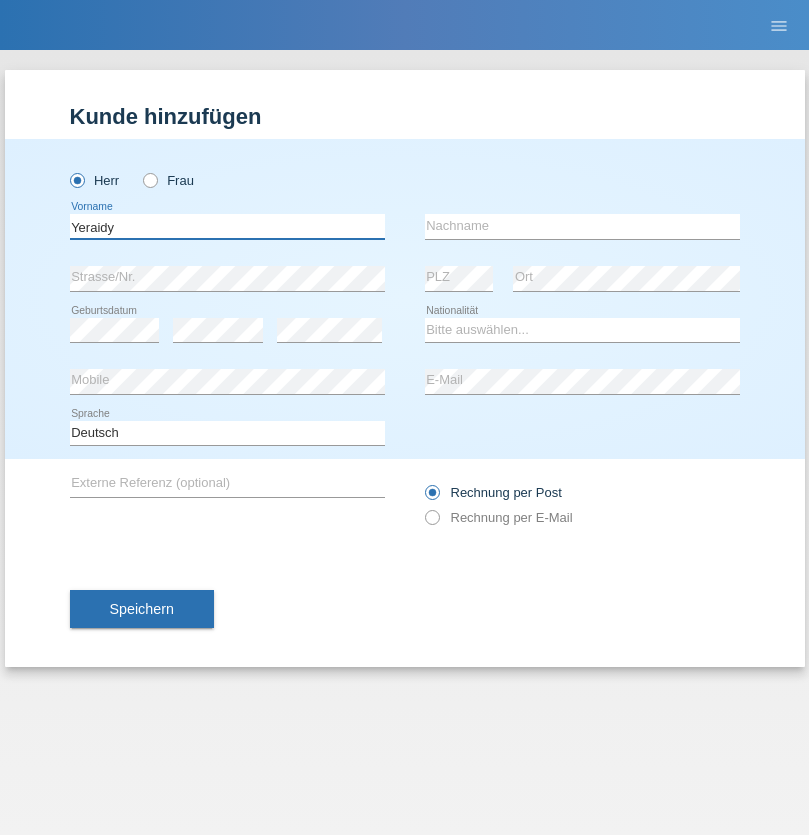 type on "Yeraidy" 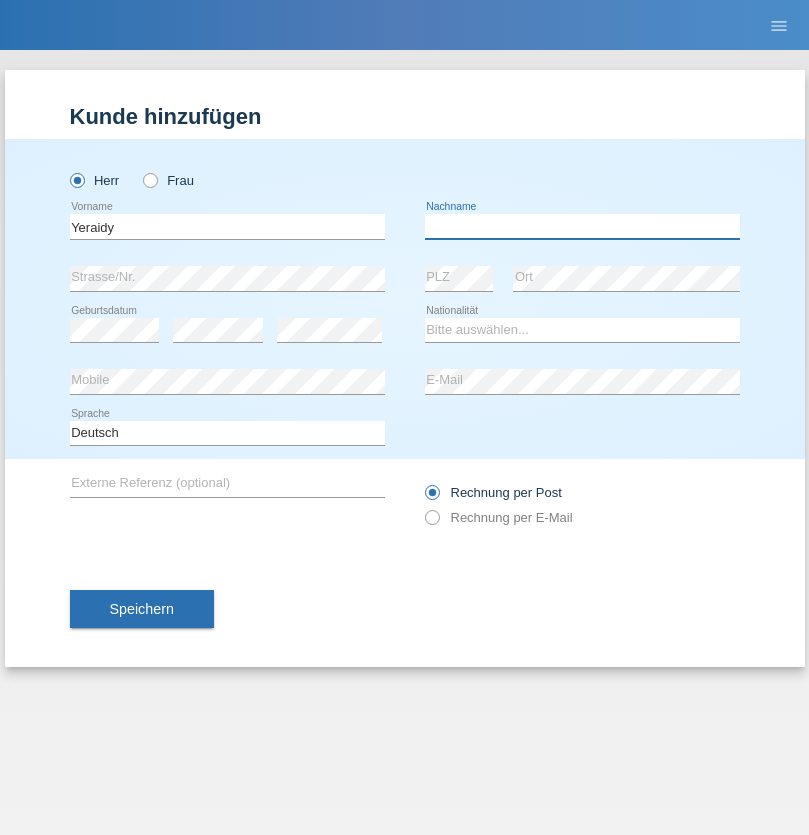 click at bounding box center (582, 226) 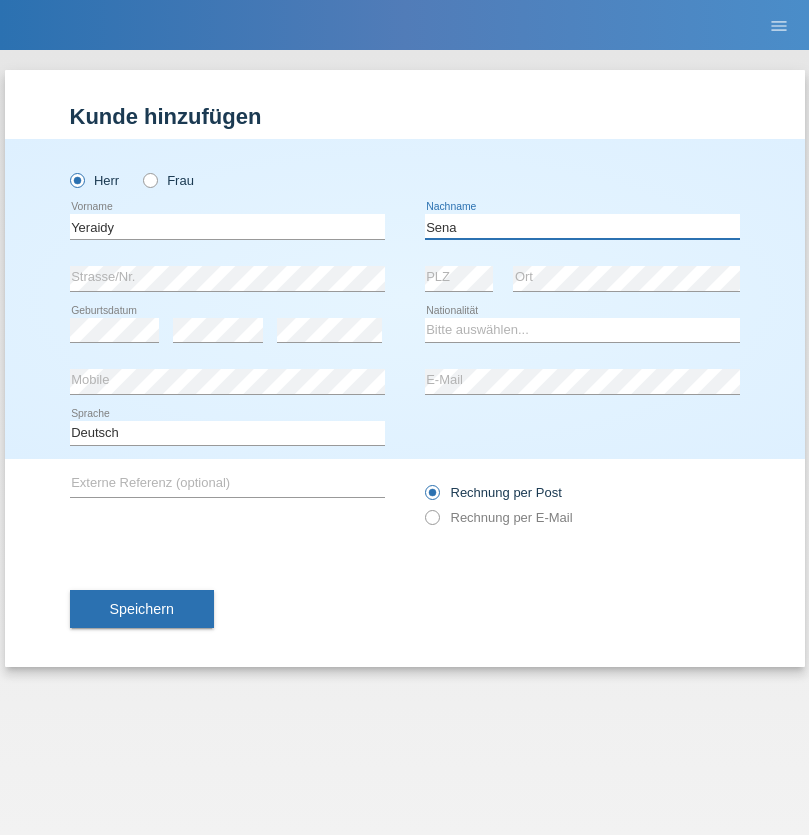 type on "Sena" 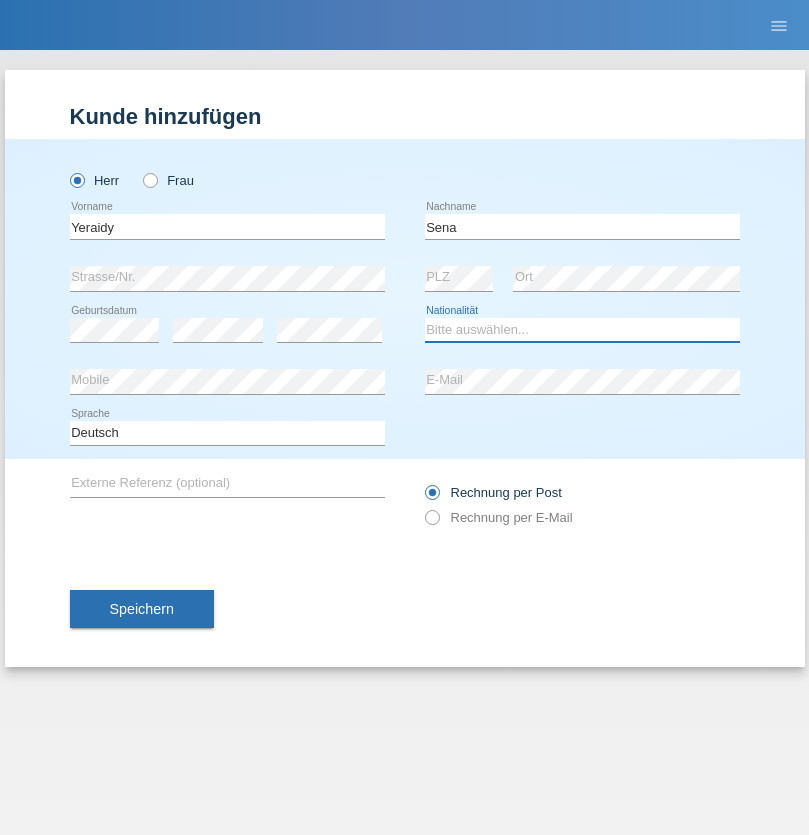 select on "CH" 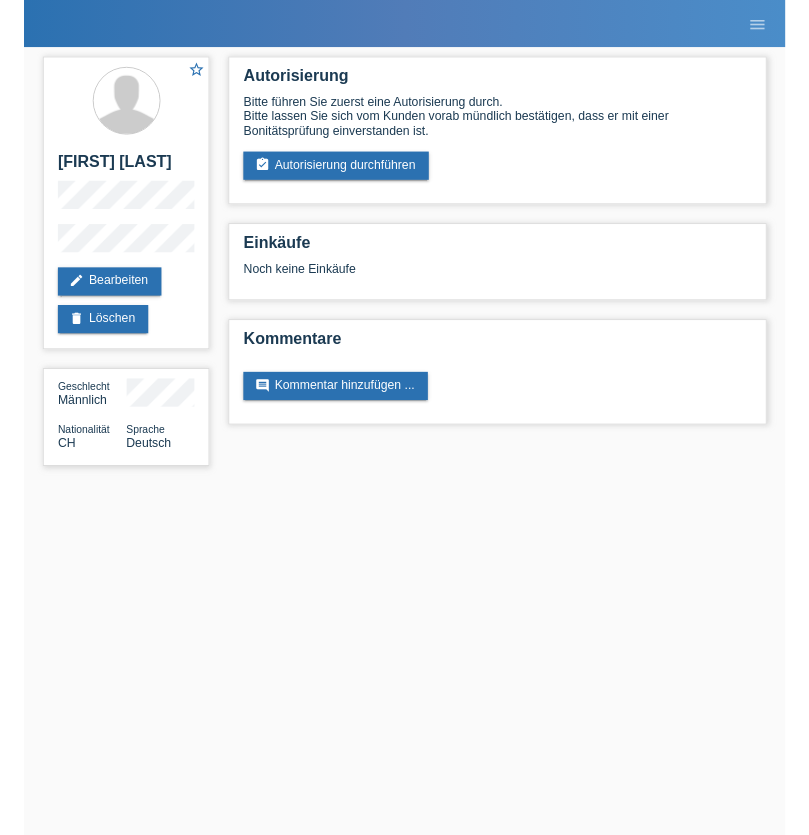 scroll, scrollTop: 0, scrollLeft: 0, axis: both 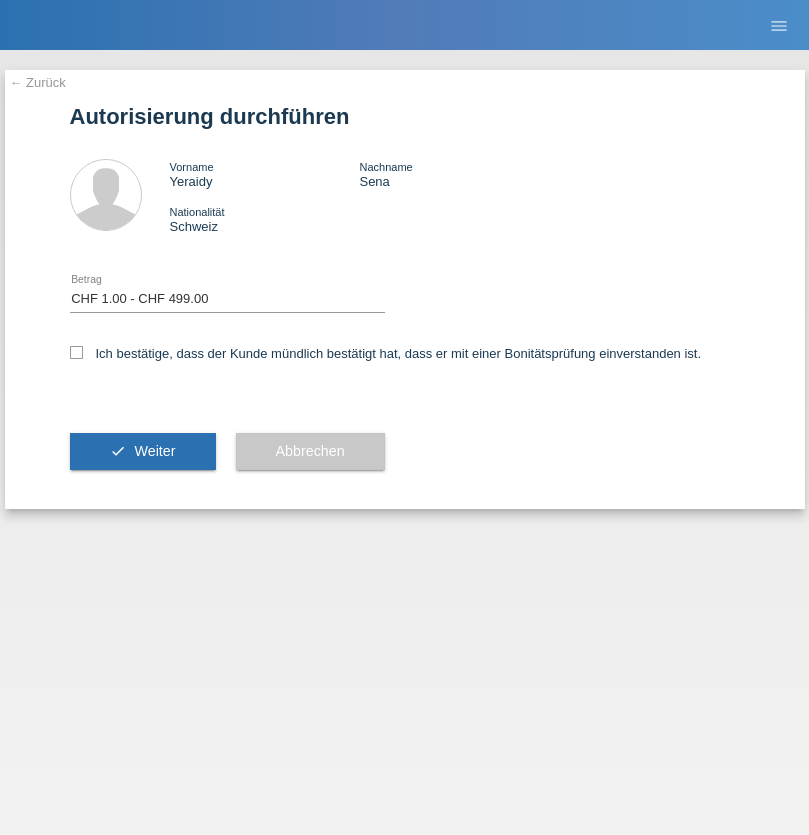 select on "1" 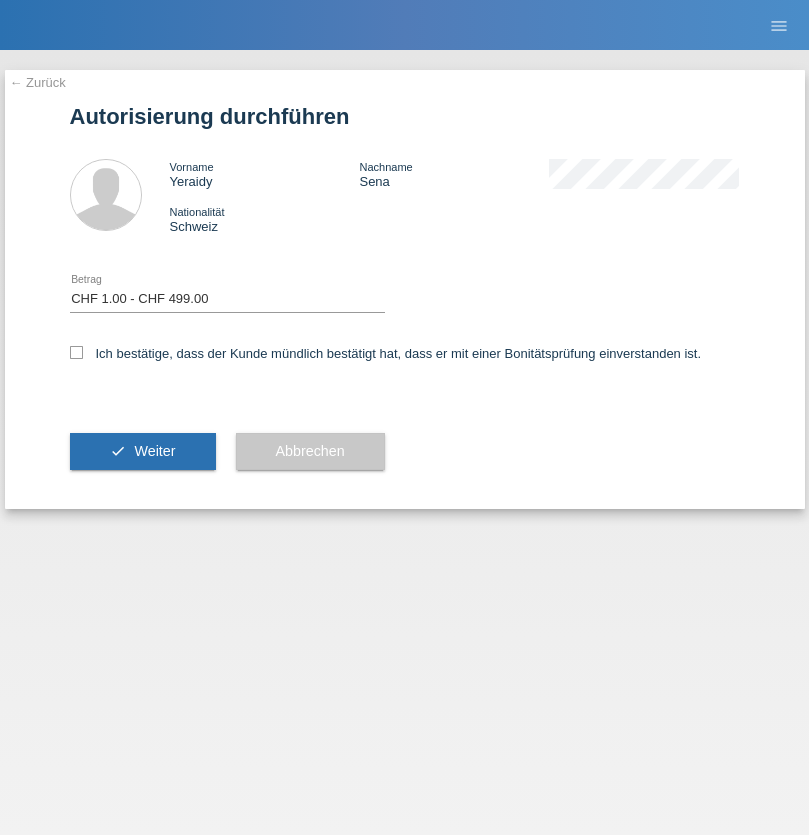 checkbox on "true" 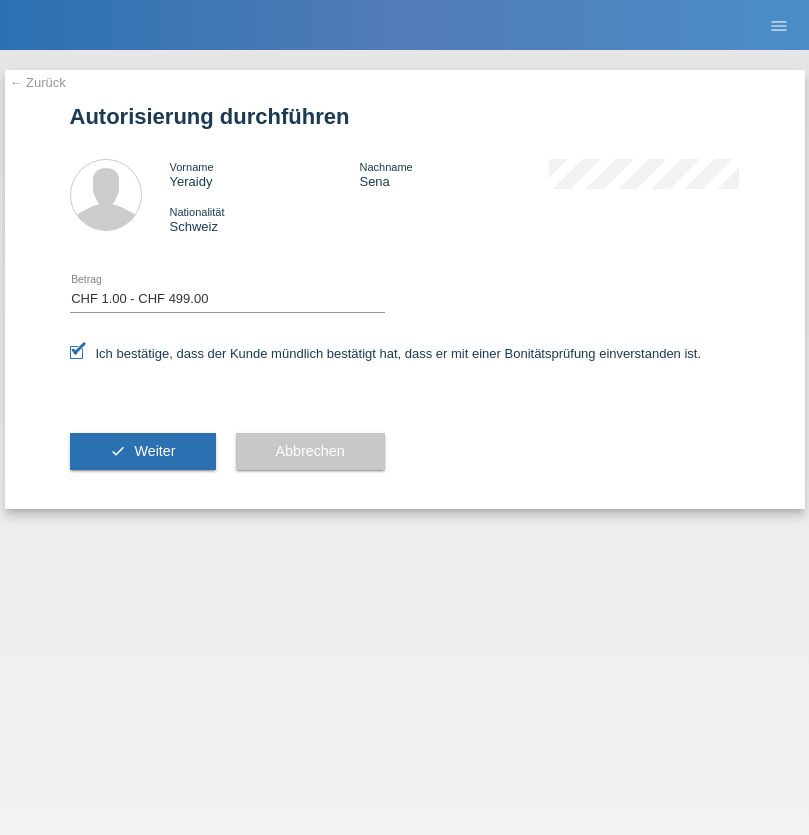 scroll, scrollTop: 0, scrollLeft: 0, axis: both 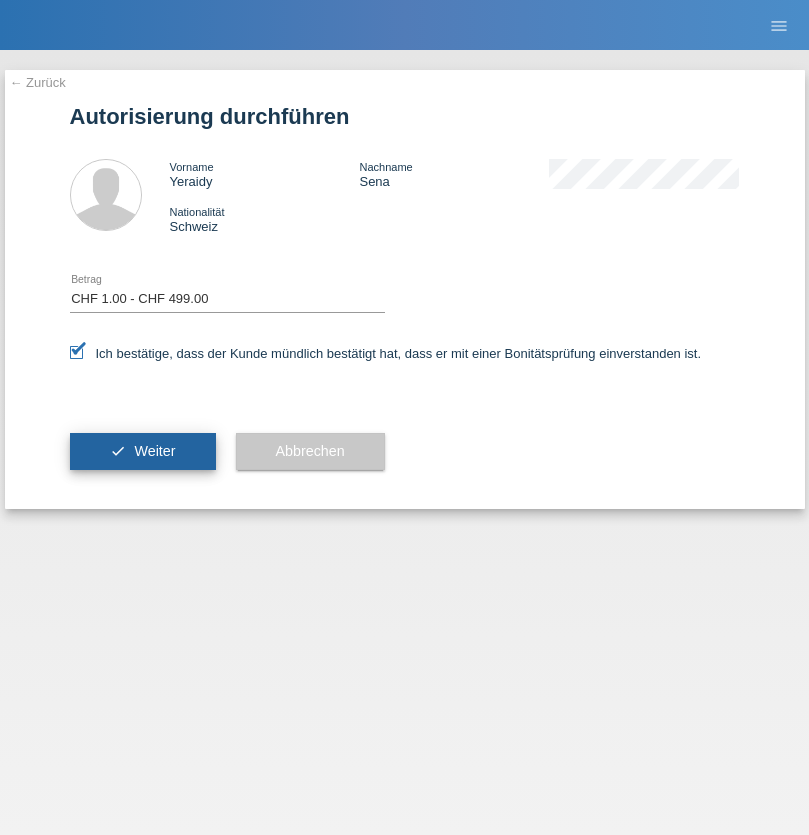 click on "Weiter" at bounding box center [154, 451] 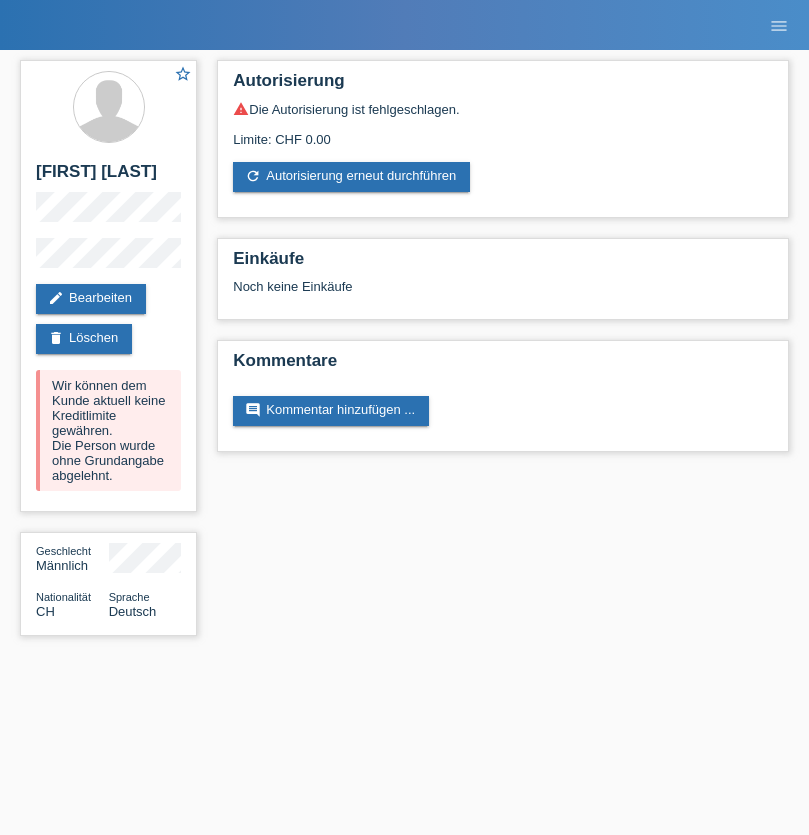 scroll, scrollTop: 0, scrollLeft: 0, axis: both 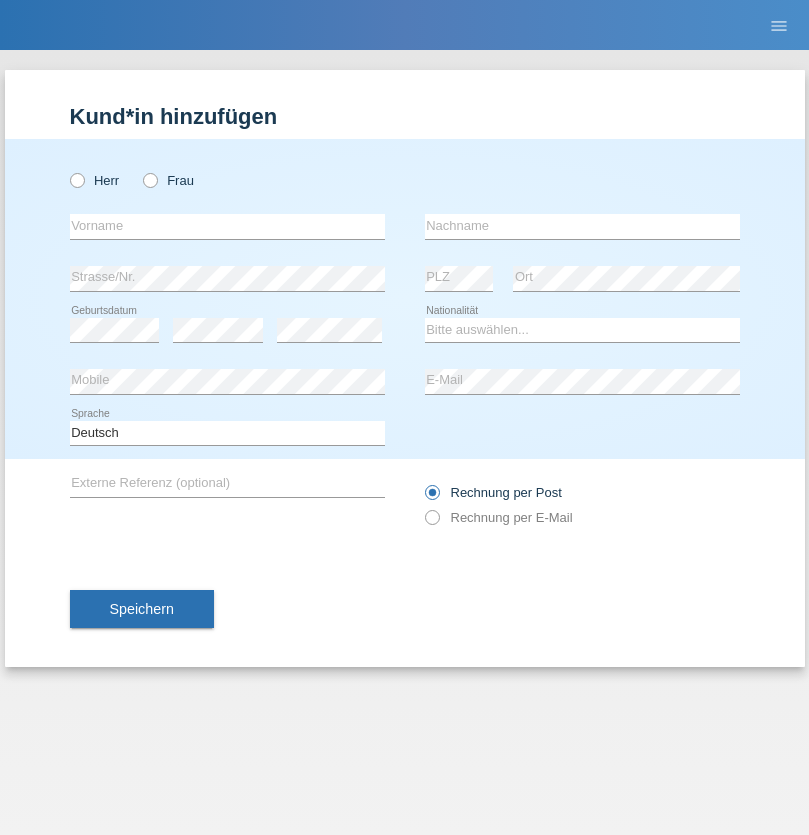 radio on "true" 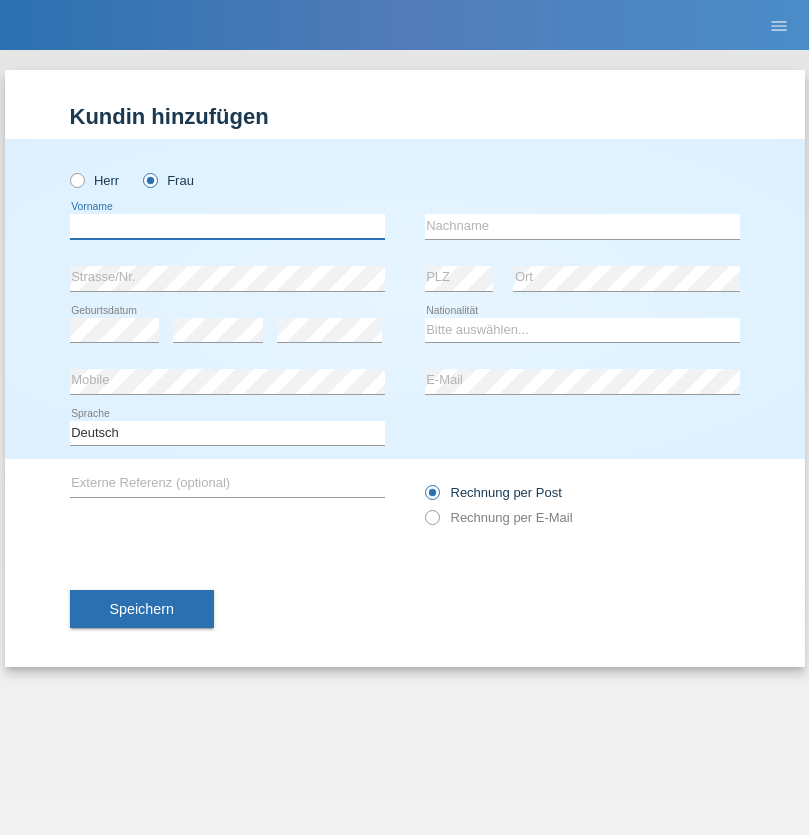 click at bounding box center [227, 226] 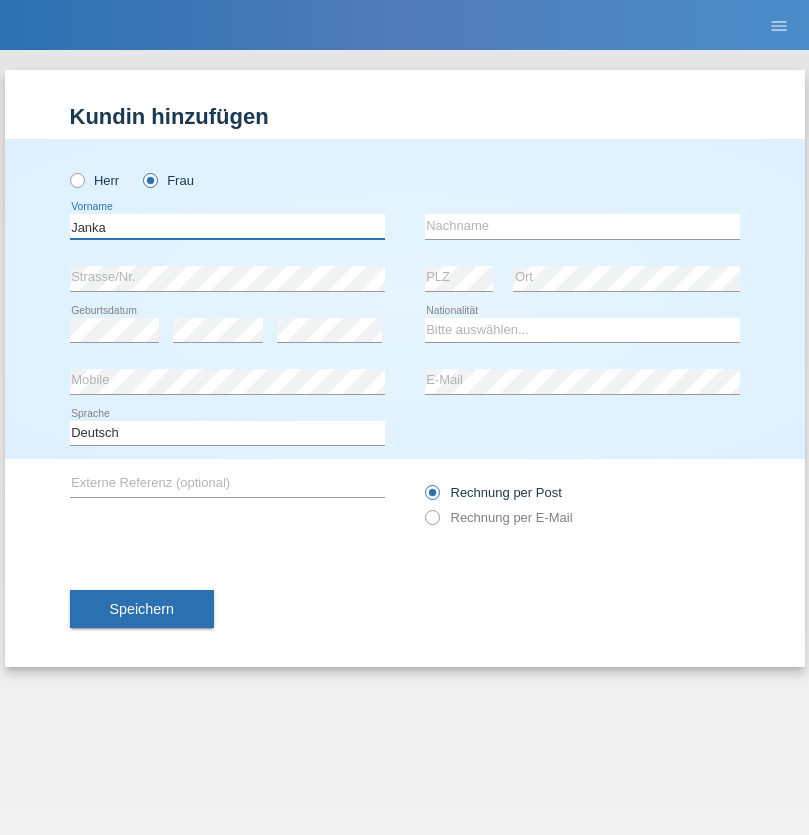 type on "Janka" 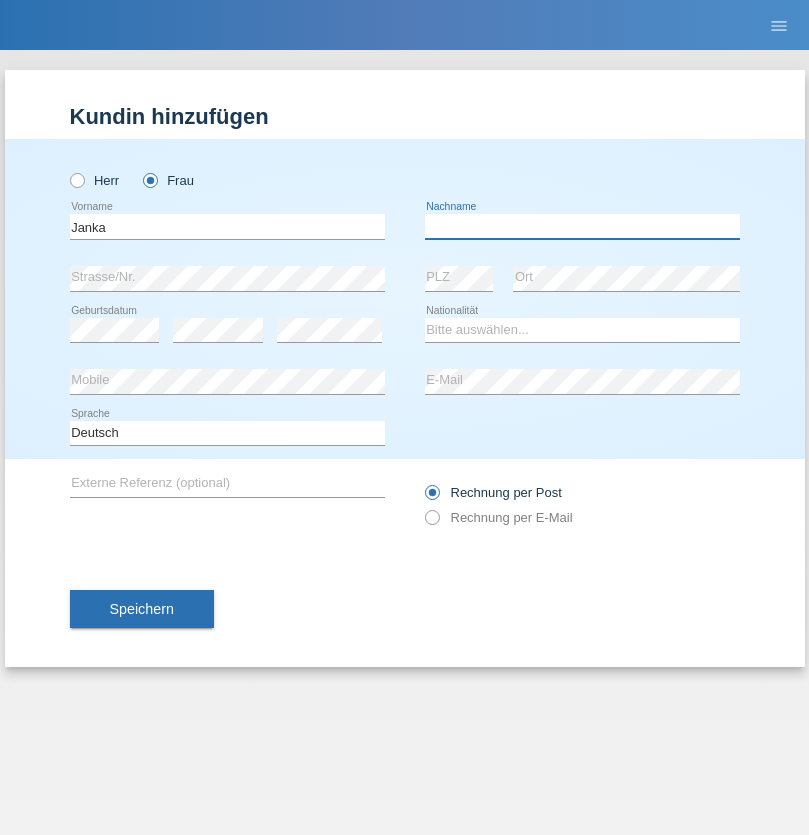 click at bounding box center (582, 226) 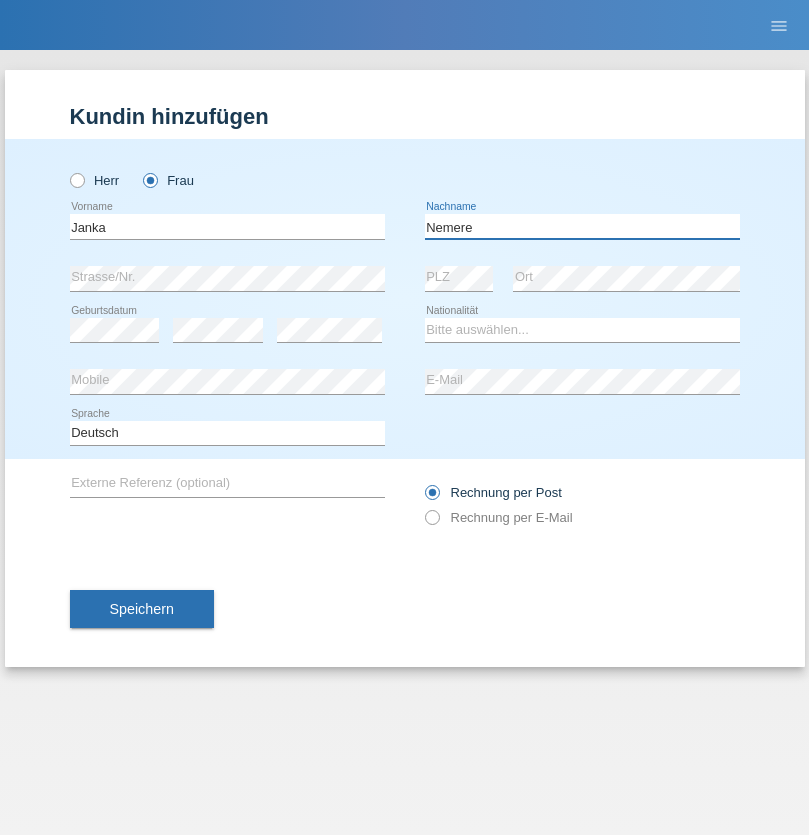 type on "Nemere" 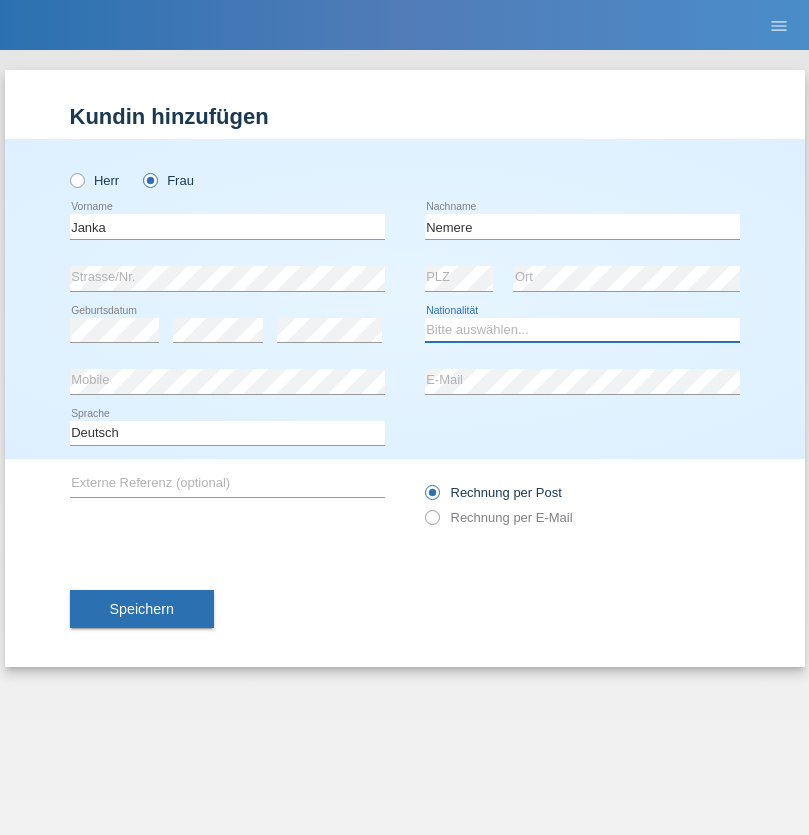 select on "HU" 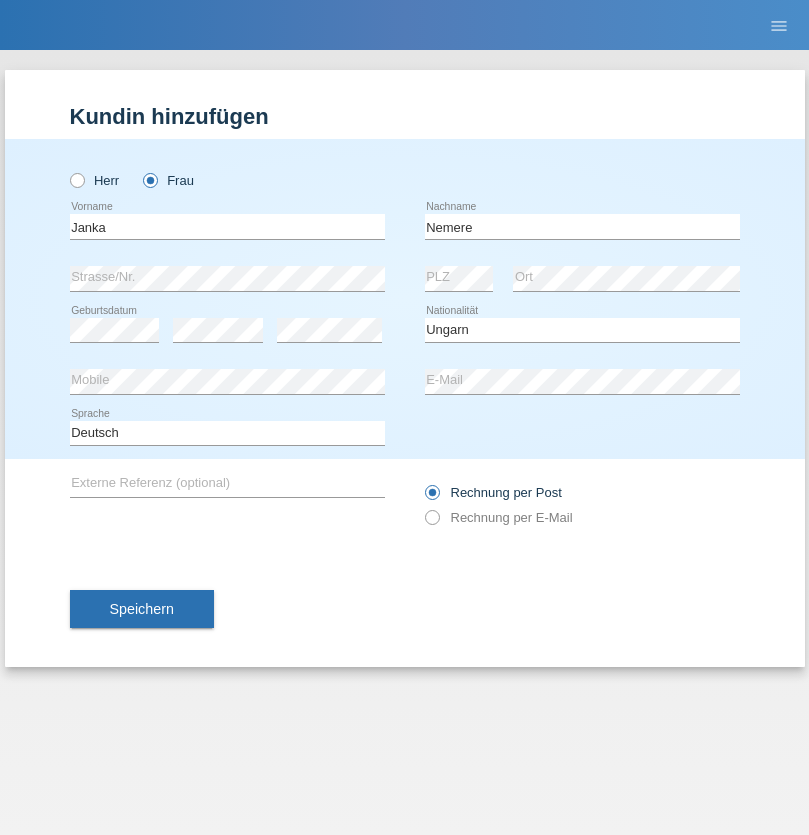 select on "C" 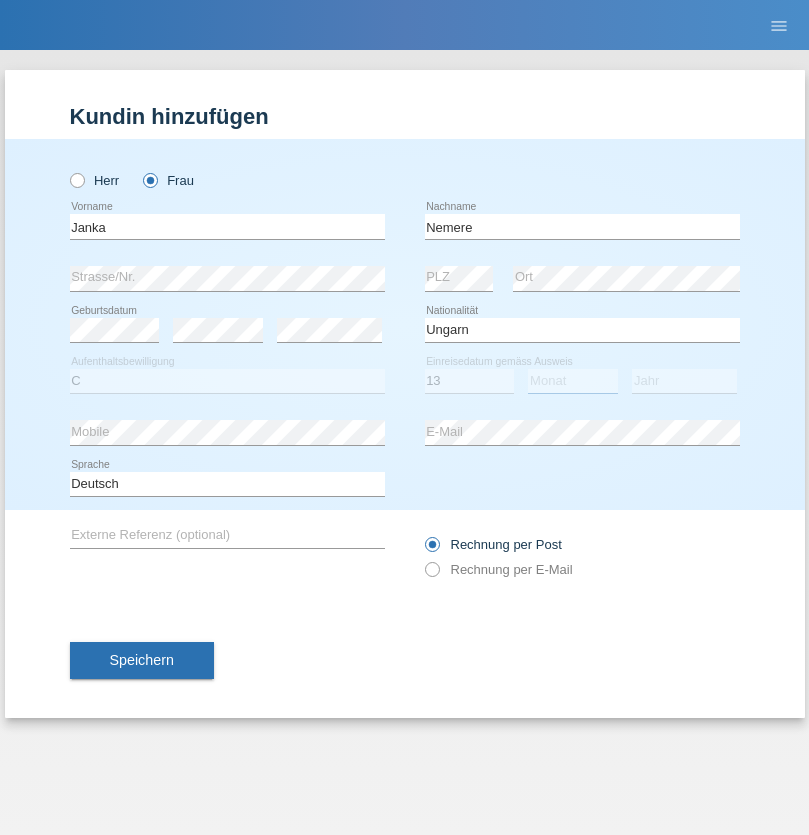 select on "12" 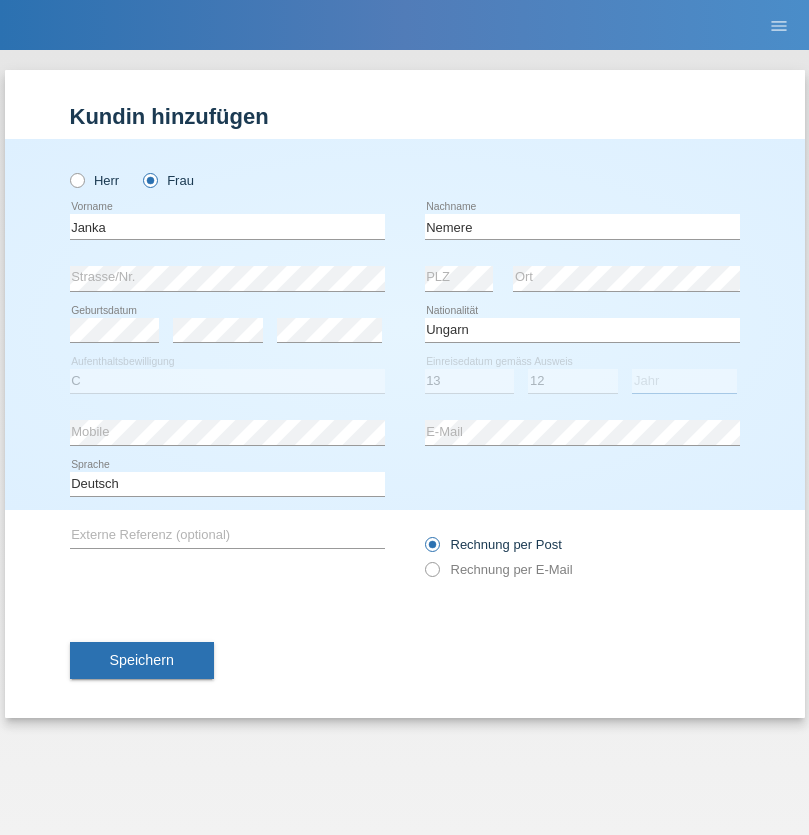 select on "2021" 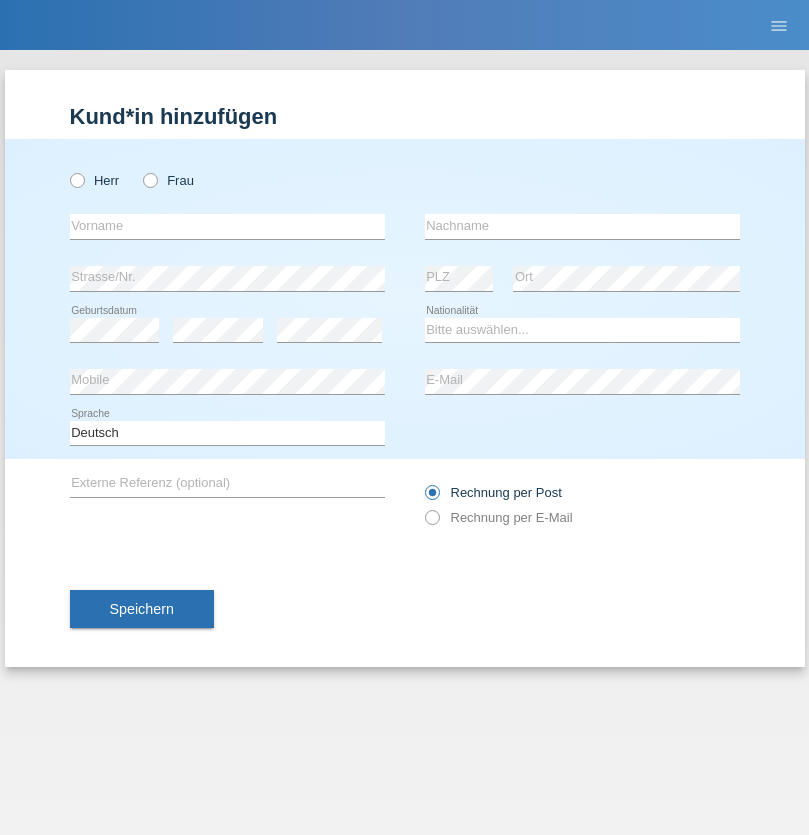 scroll, scrollTop: 0, scrollLeft: 0, axis: both 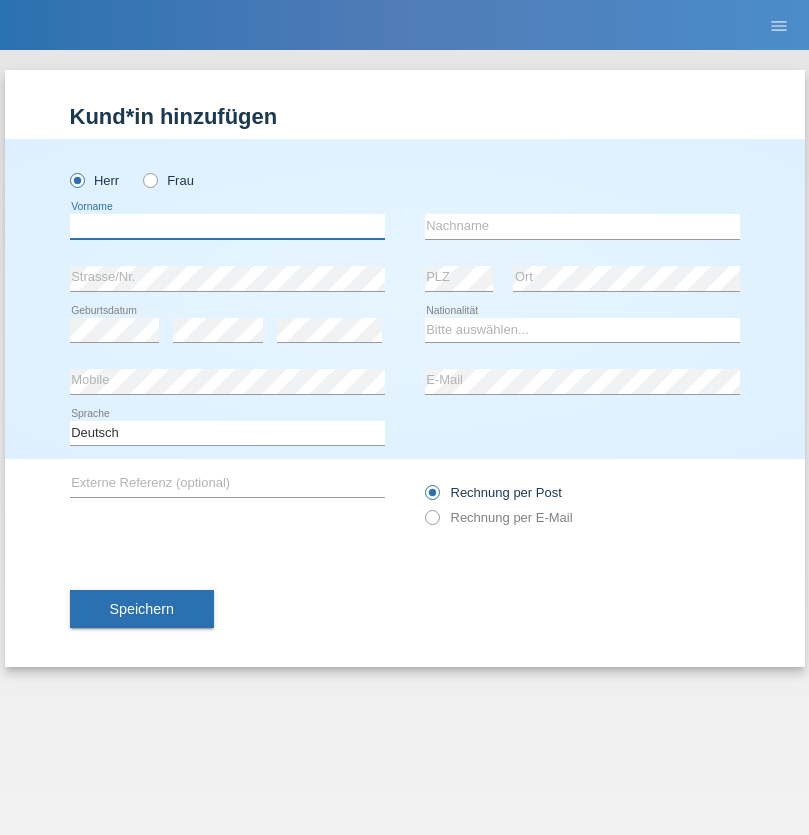 click at bounding box center (227, 226) 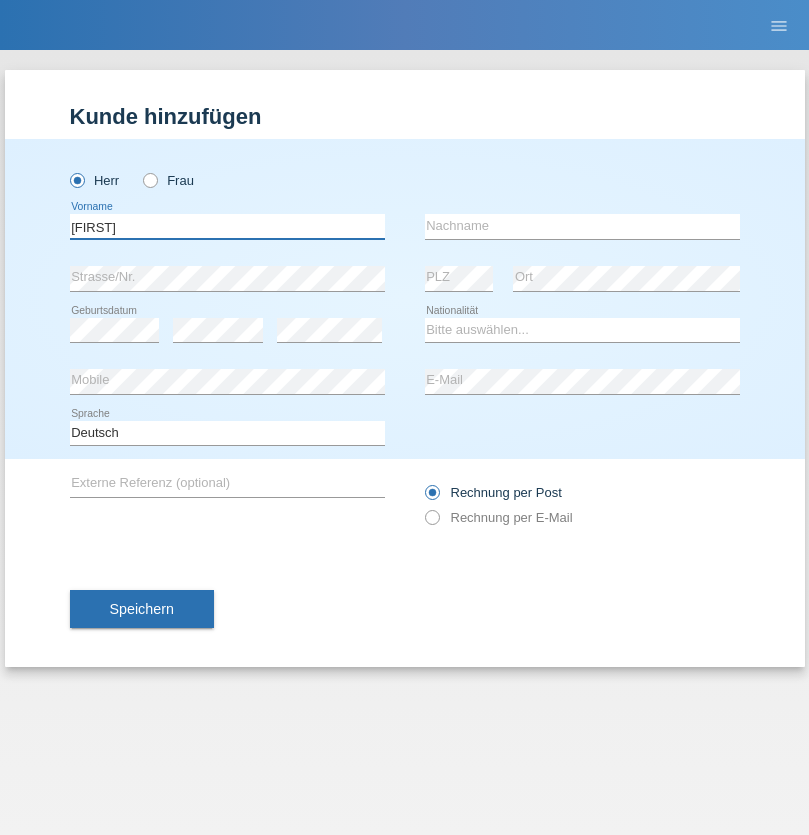 type on "Guilherme" 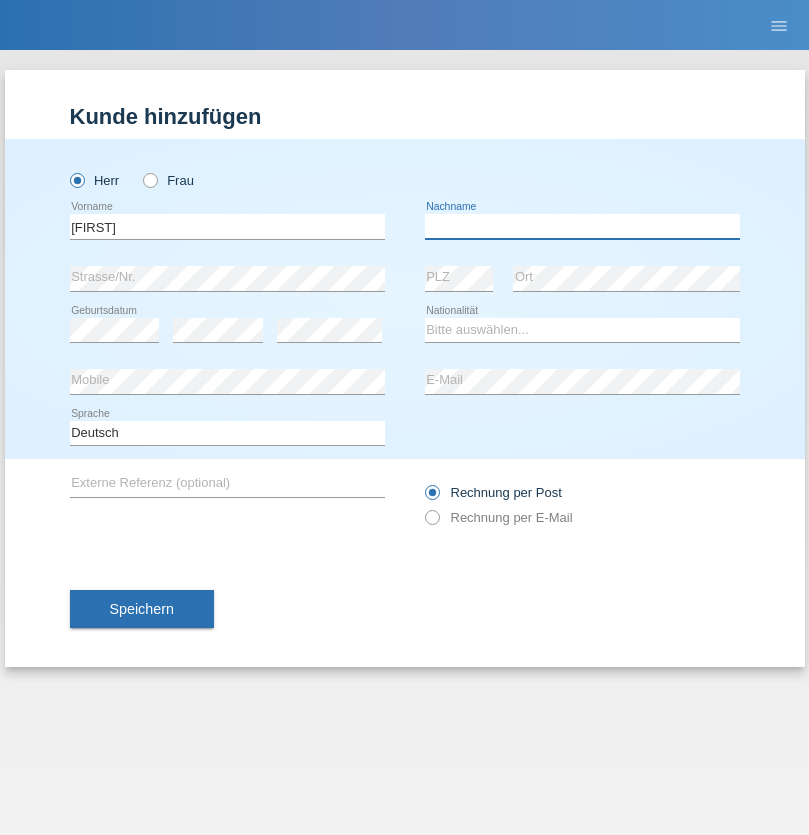 click at bounding box center (582, 226) 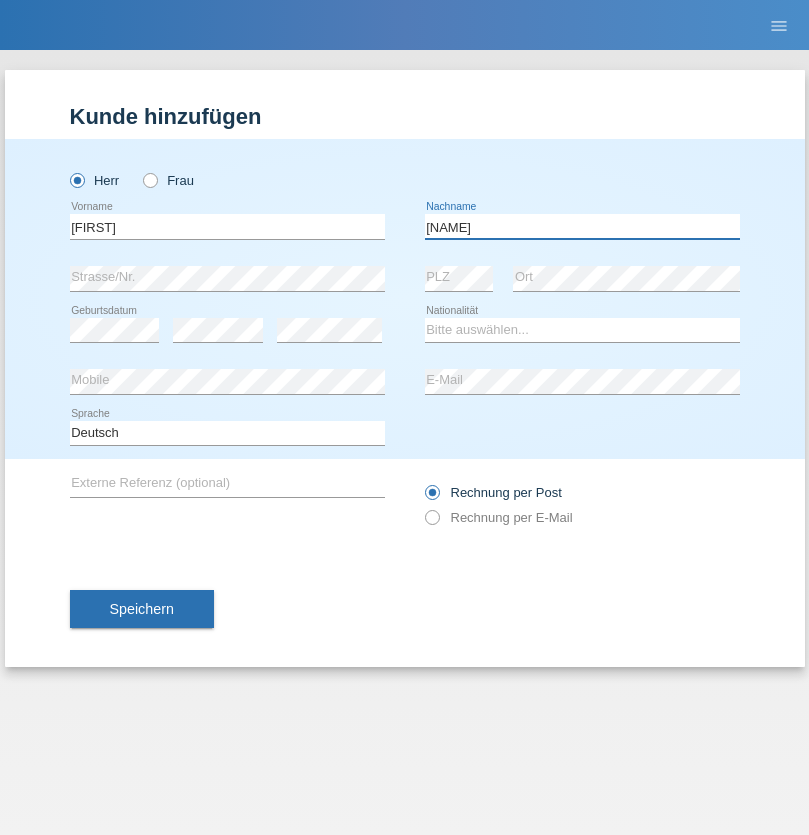 type on "Ferreira" 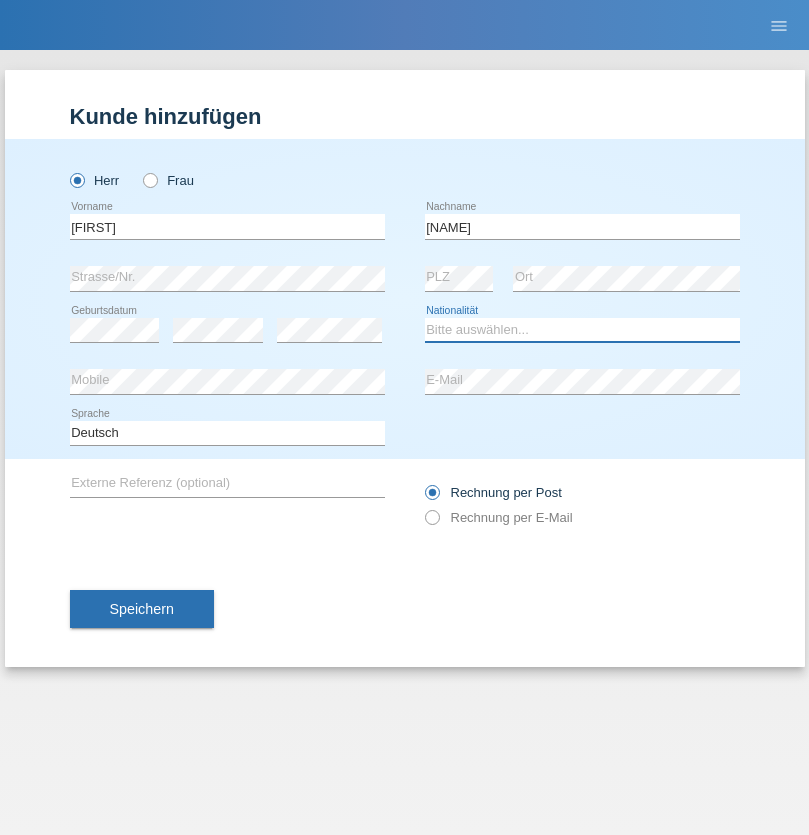 select on "PT" 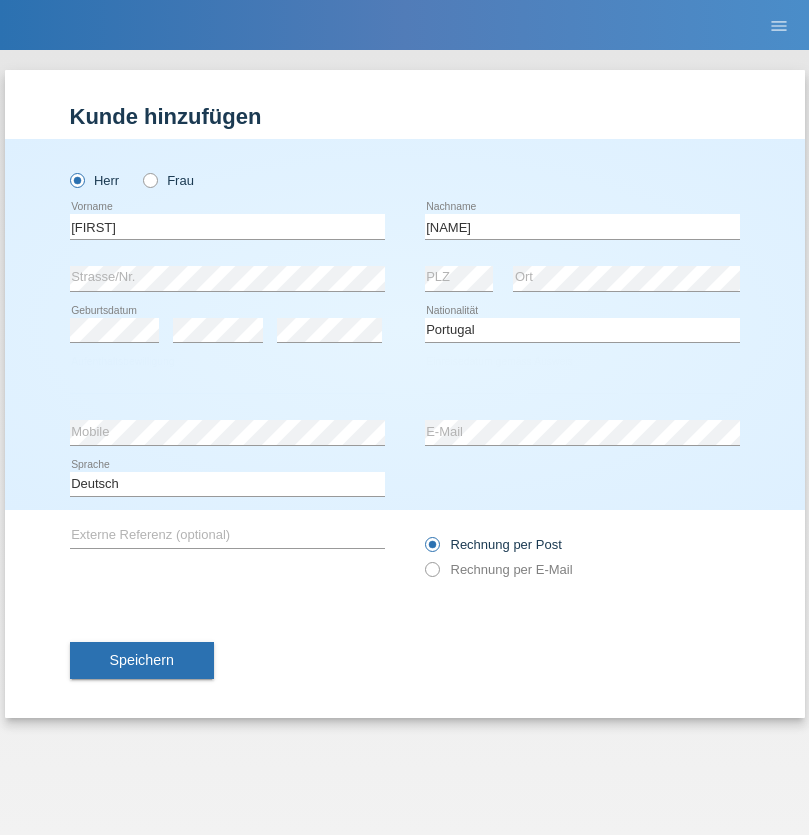 select on "C" 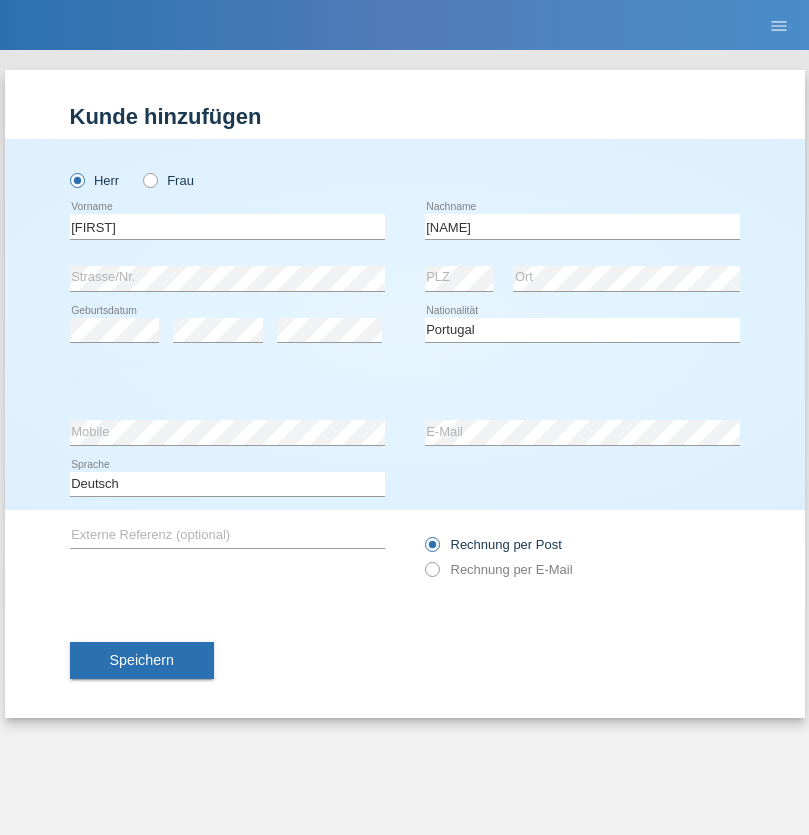 select on "04" 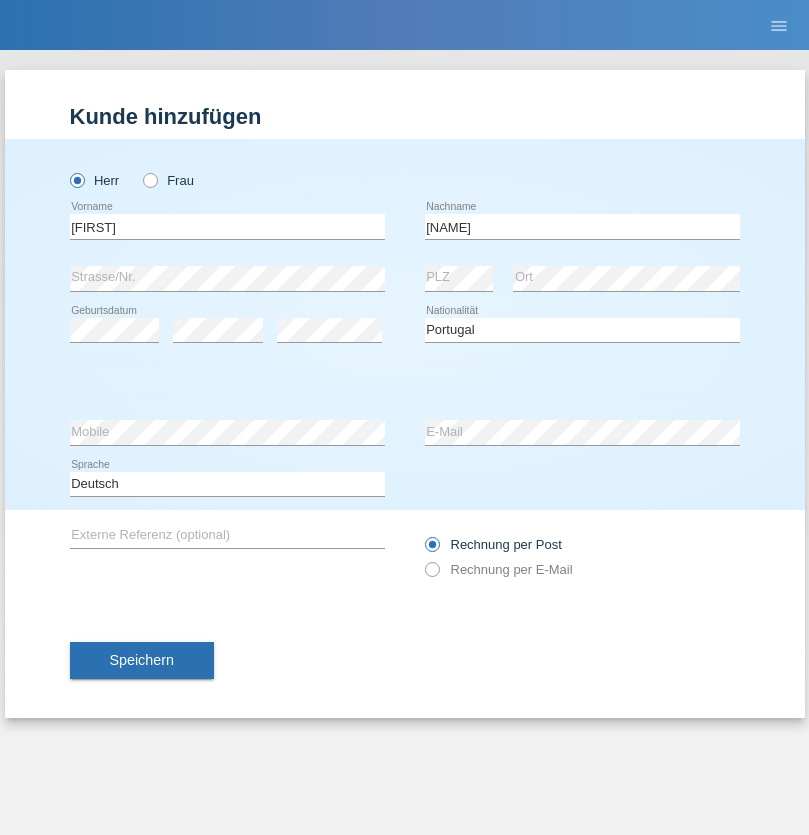 select on "09" 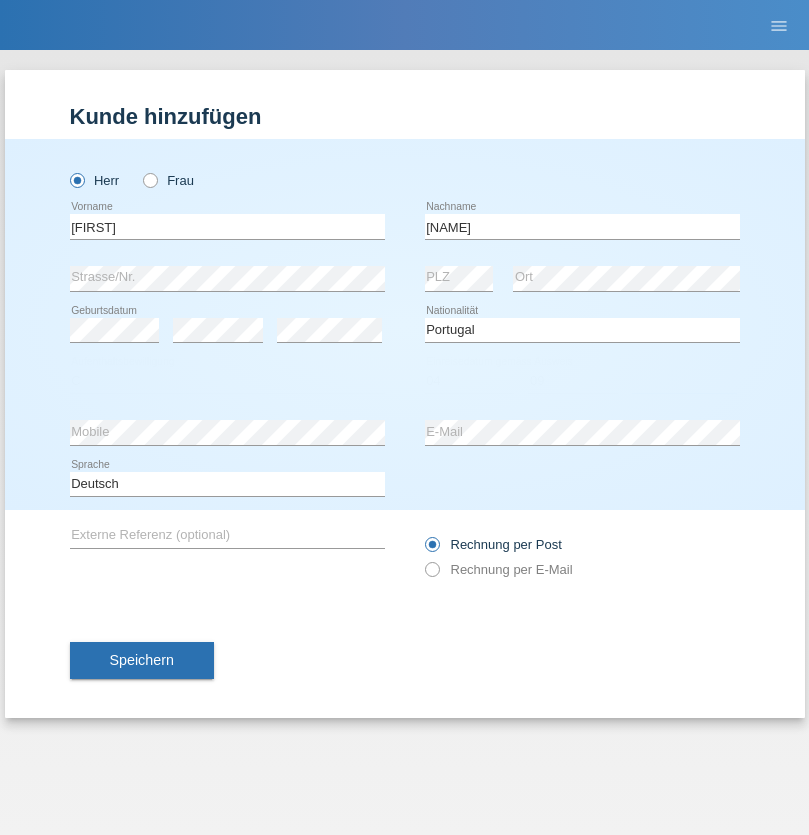 select on "2021" 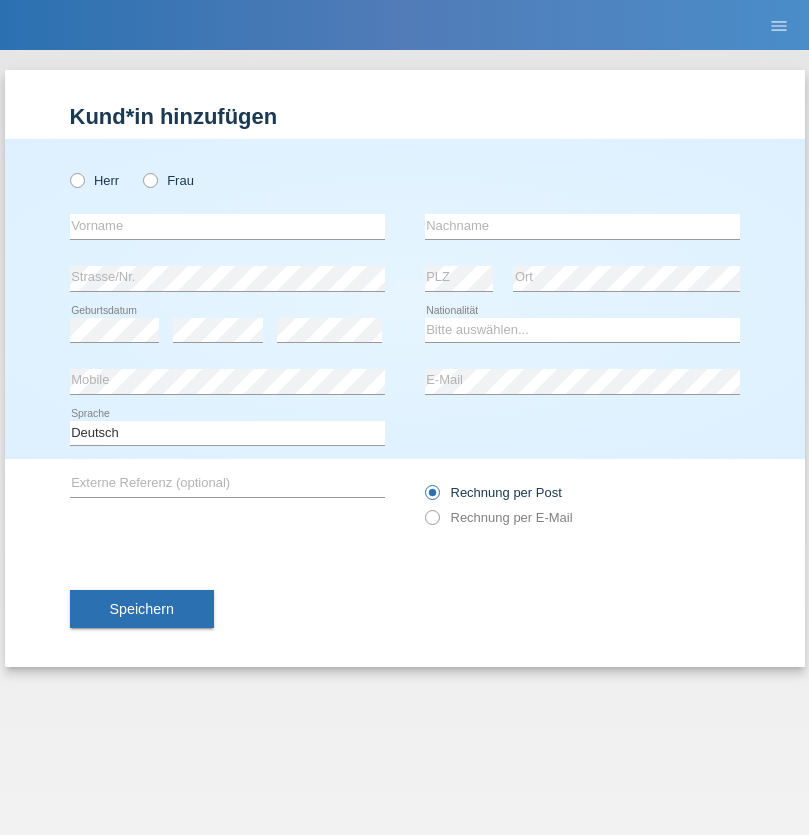 scroll, scrollTop: 0, scrollLeft: 0, axis: both 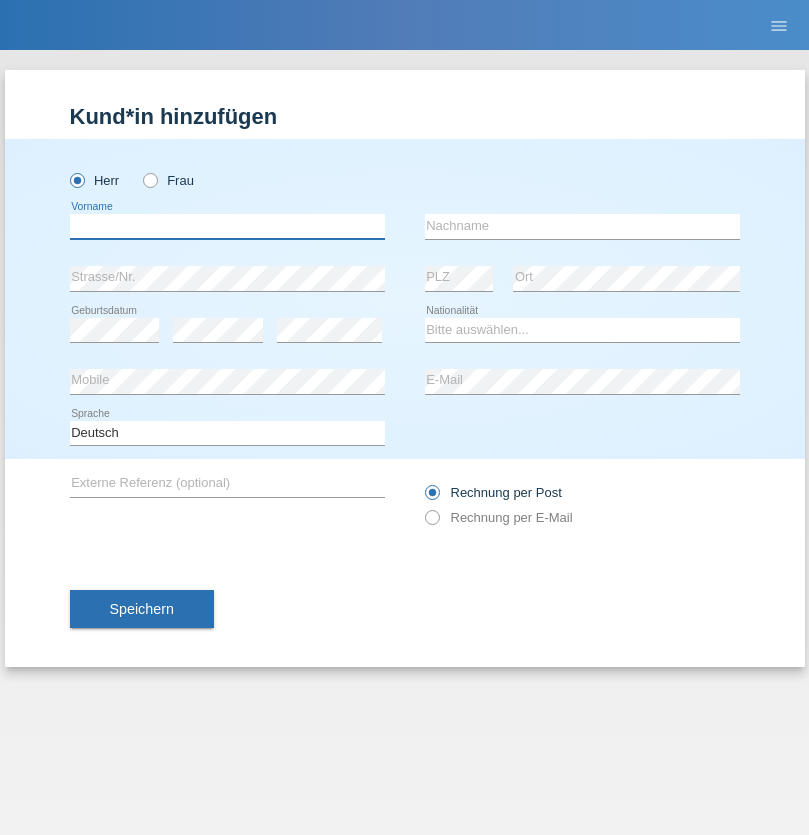 click at bounding box center [227, 226] 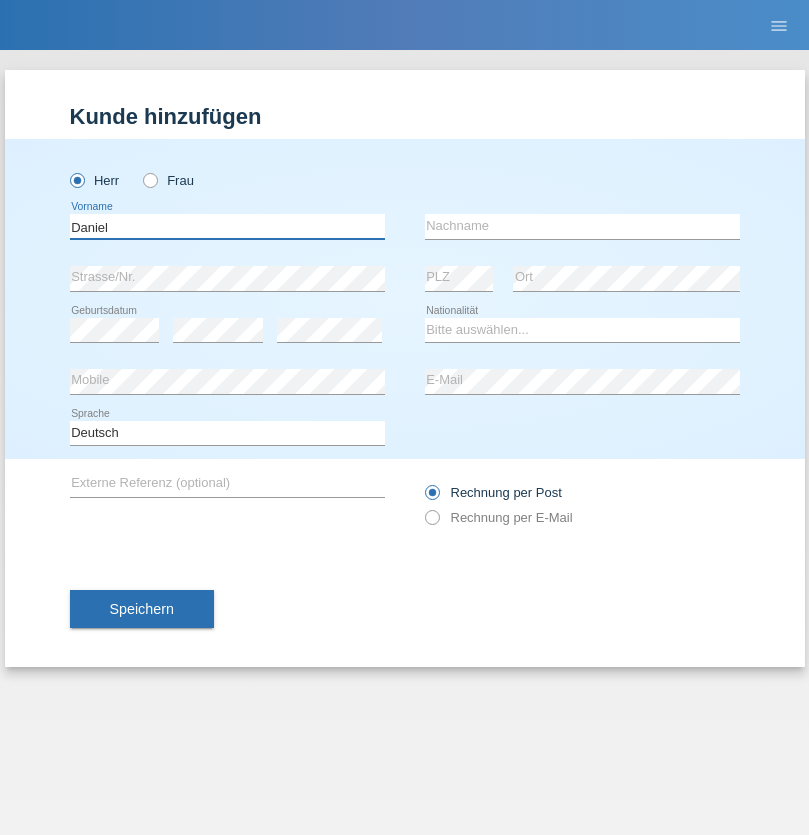 type on "Daniel" 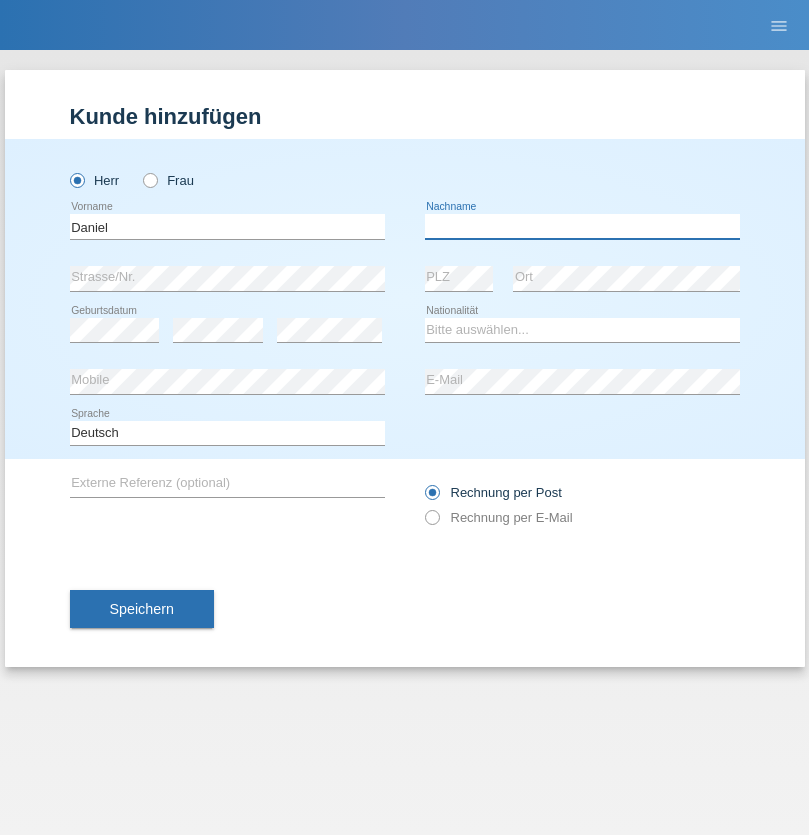click at bounding box center (582, 226) 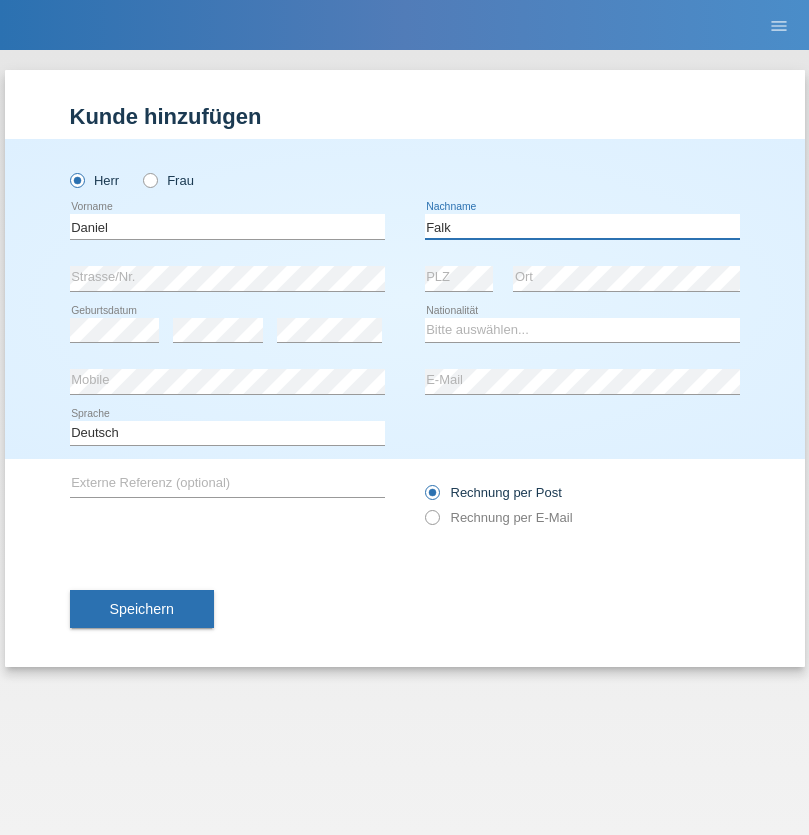 type on "Falk" 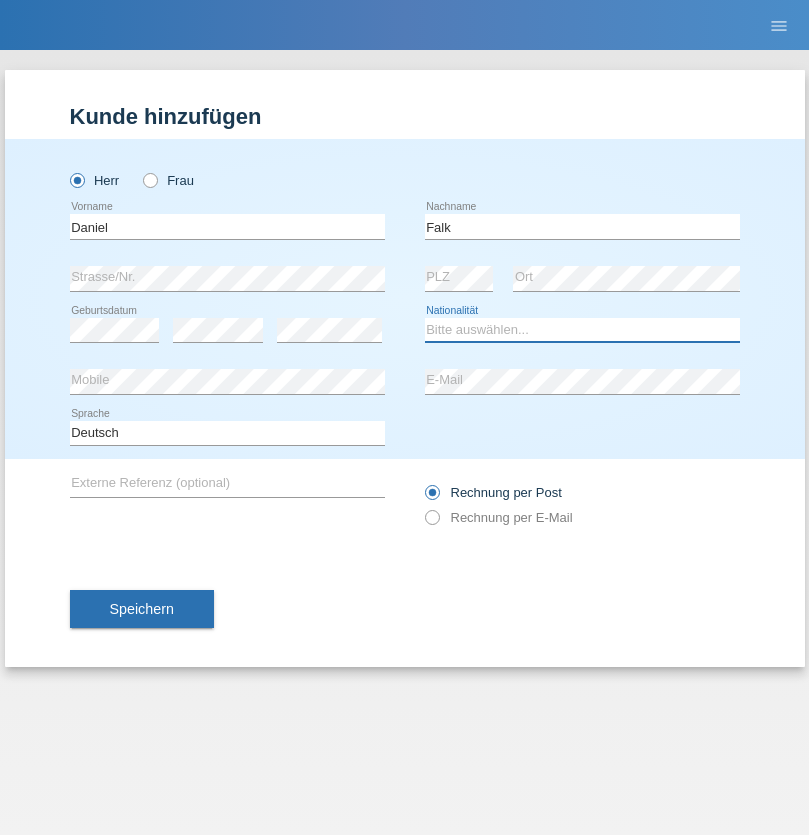 select on "CH" 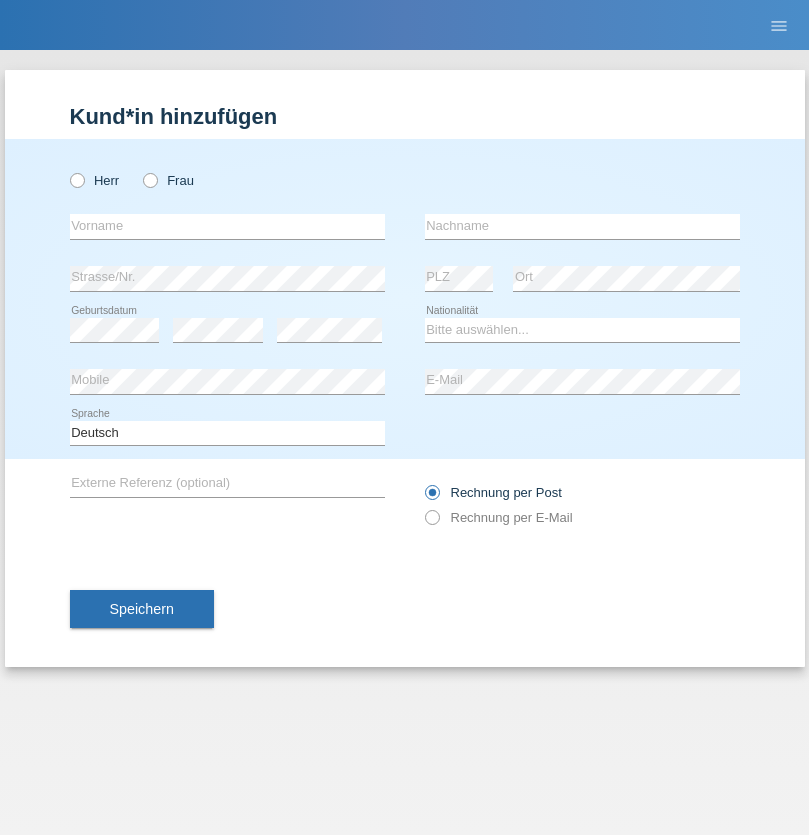 scroll, scrollTop: 0, scrollLeft: 0, axis: both 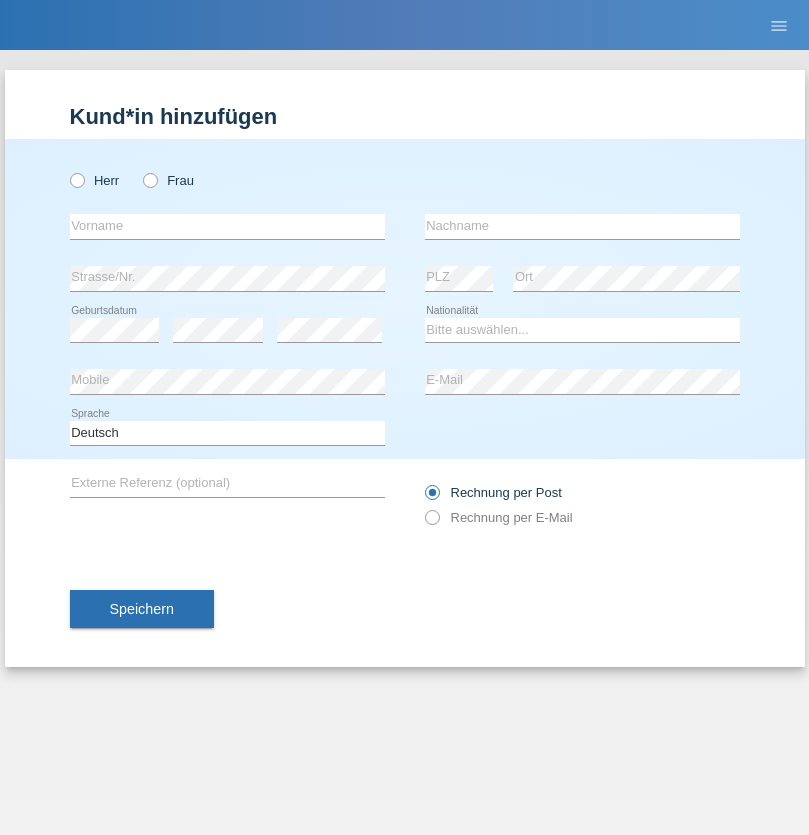 radio on "true" 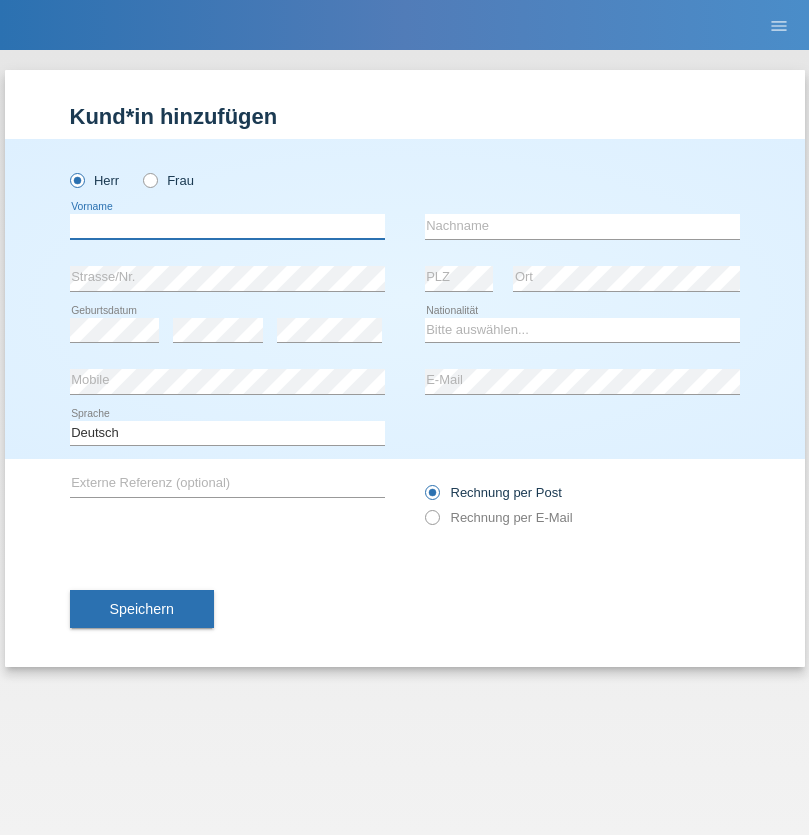 click at bounding box center (227, 226) 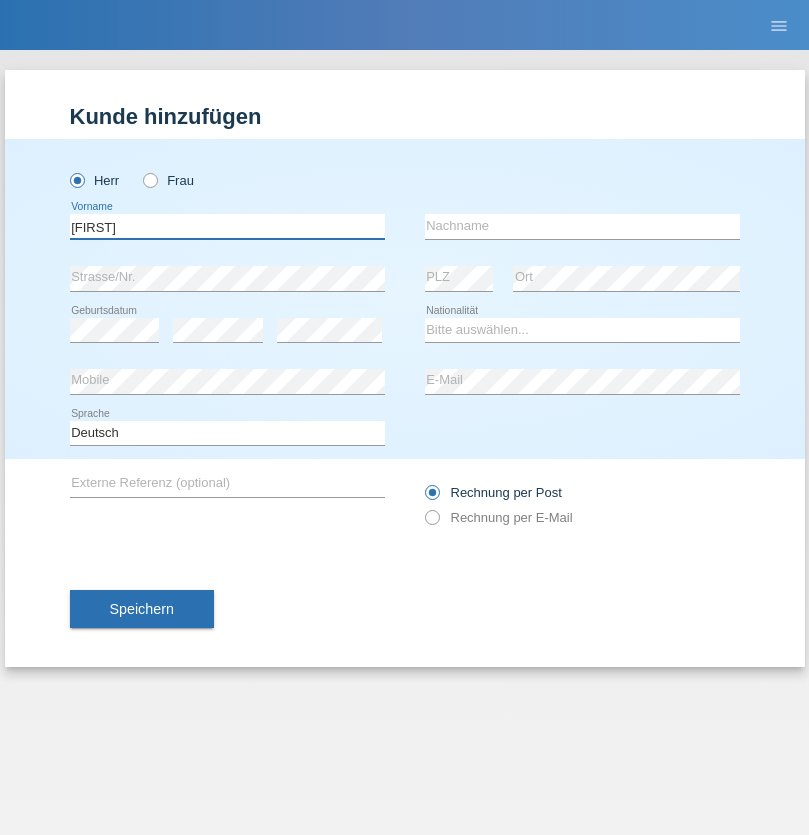 type on "[FIRST]" 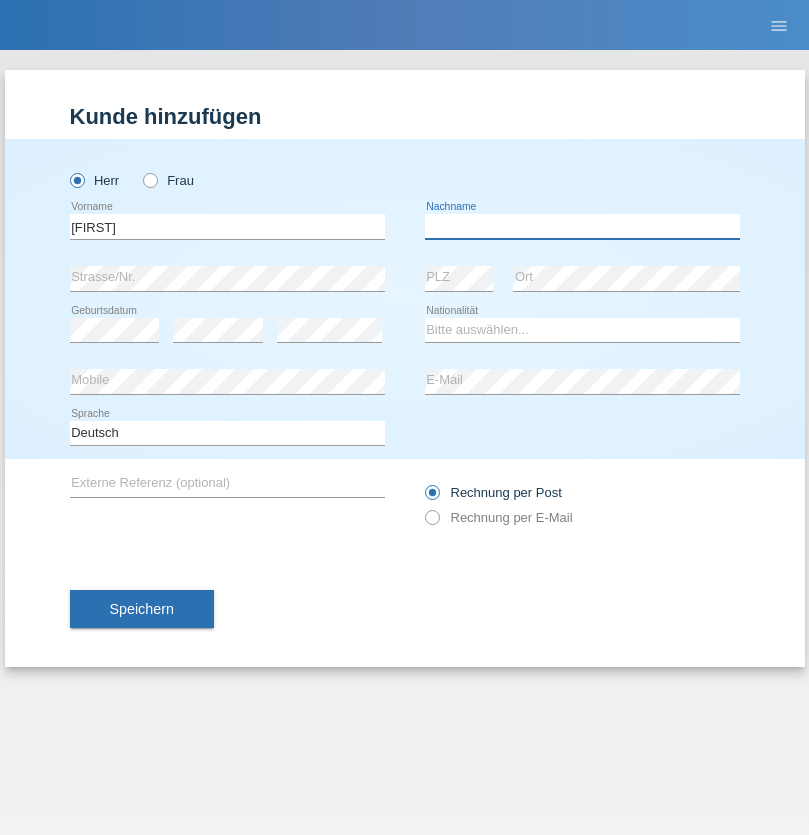 click at bounding box center (582, 226) 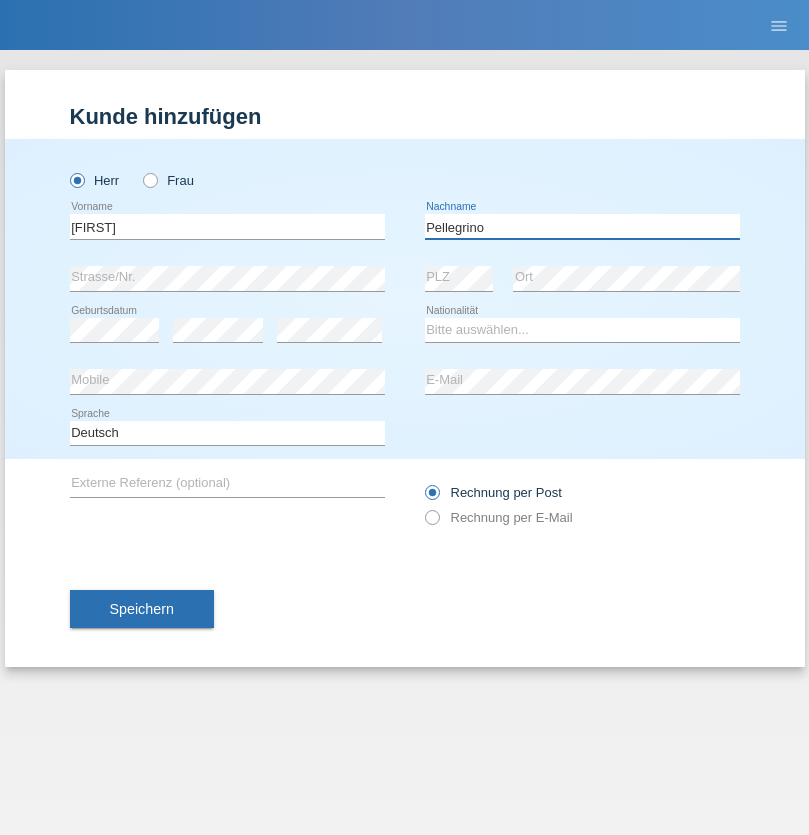 type on "Pellegrino" 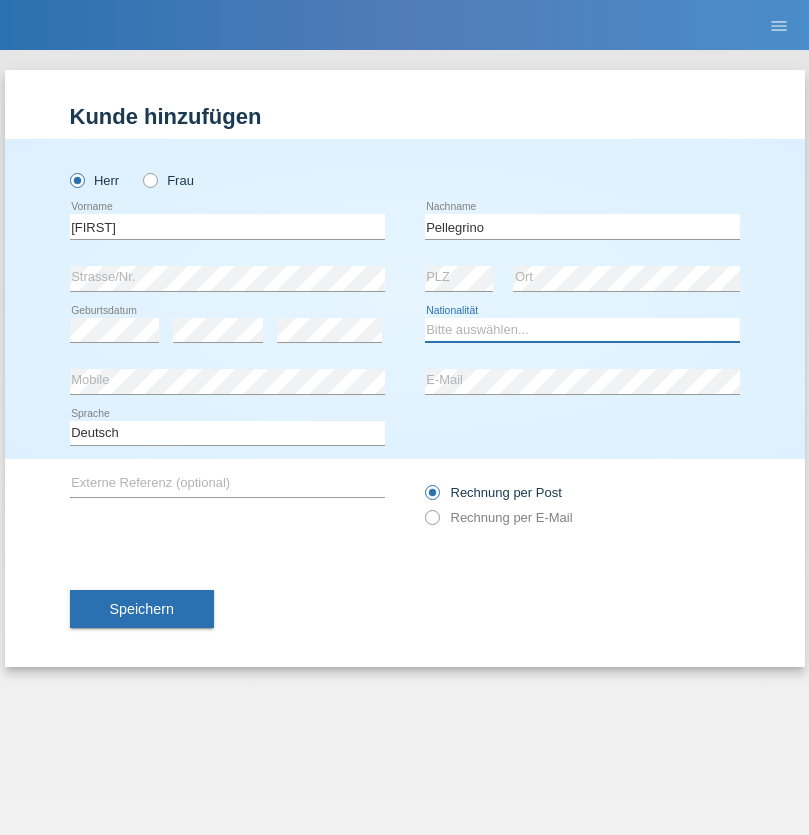 select on "IT" 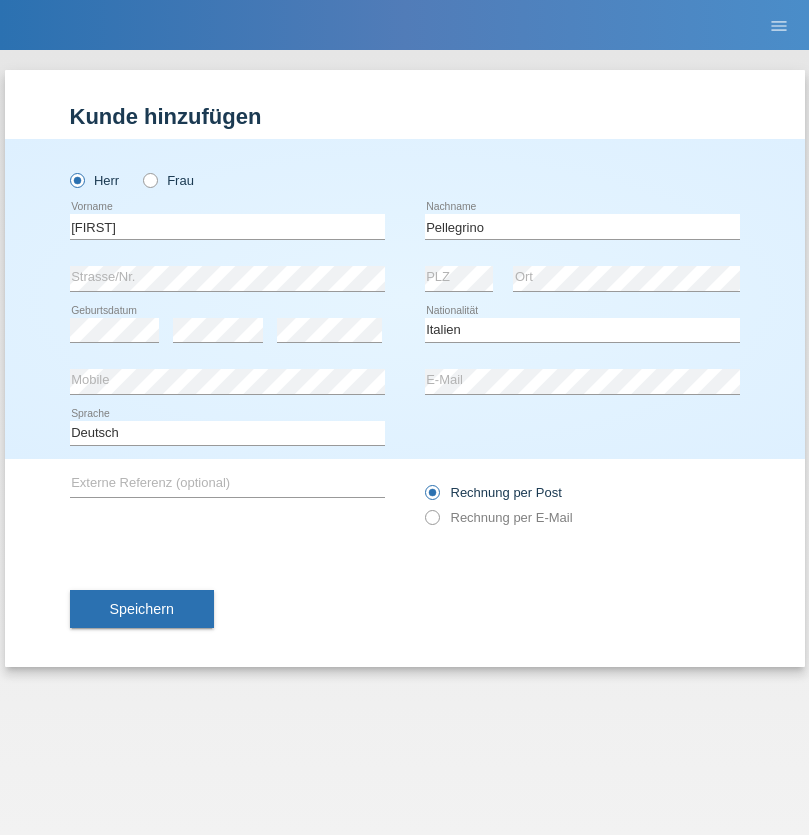 select on "C" 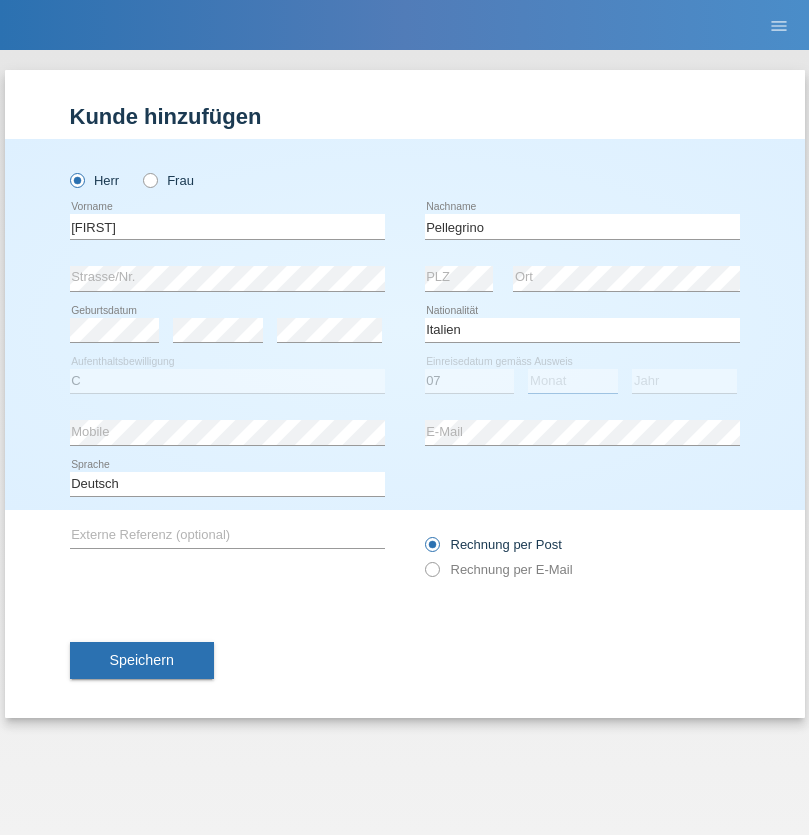 select on "07" 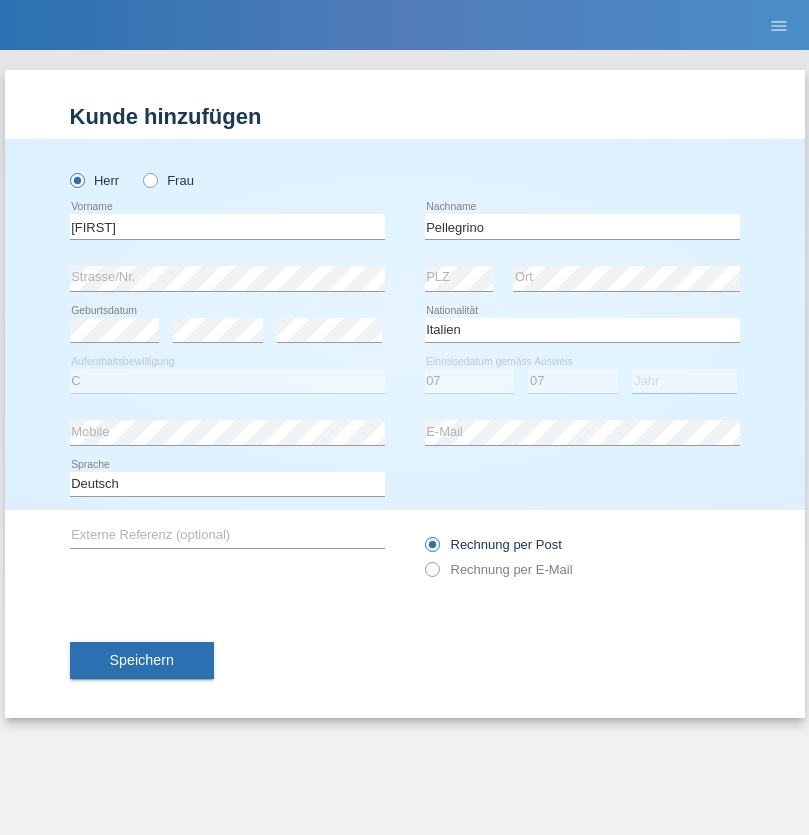 select on "2021" 